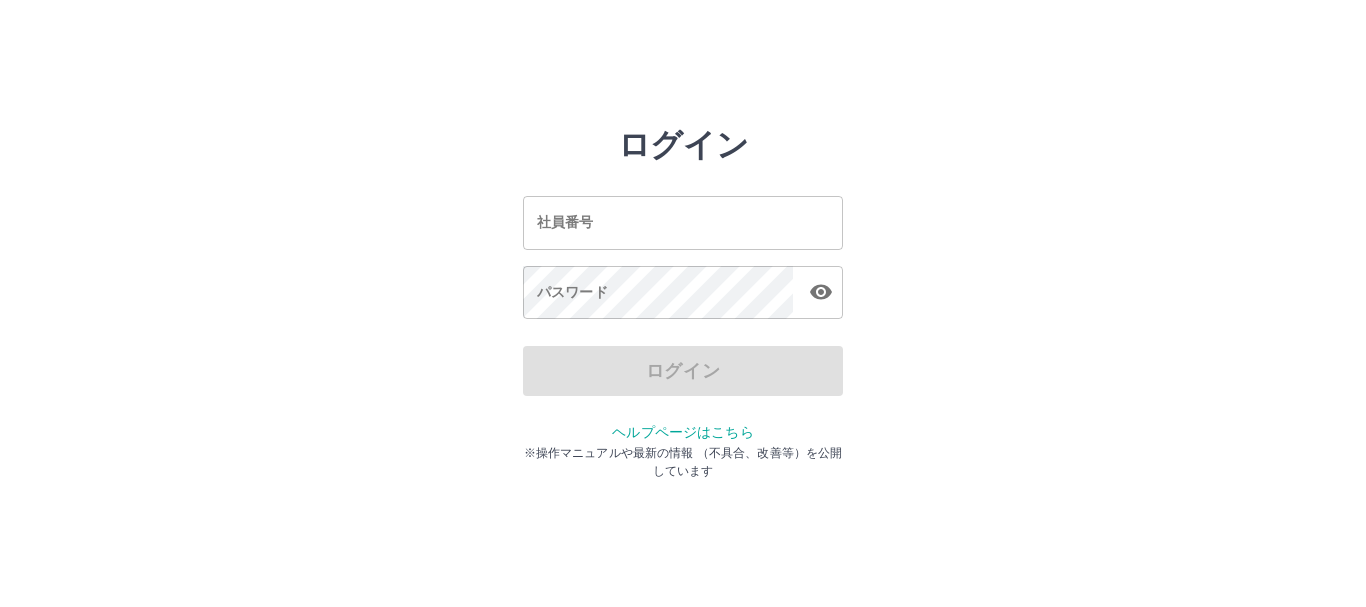 scroll, scrollTop: 0, scrollLeft: 0, axis: both 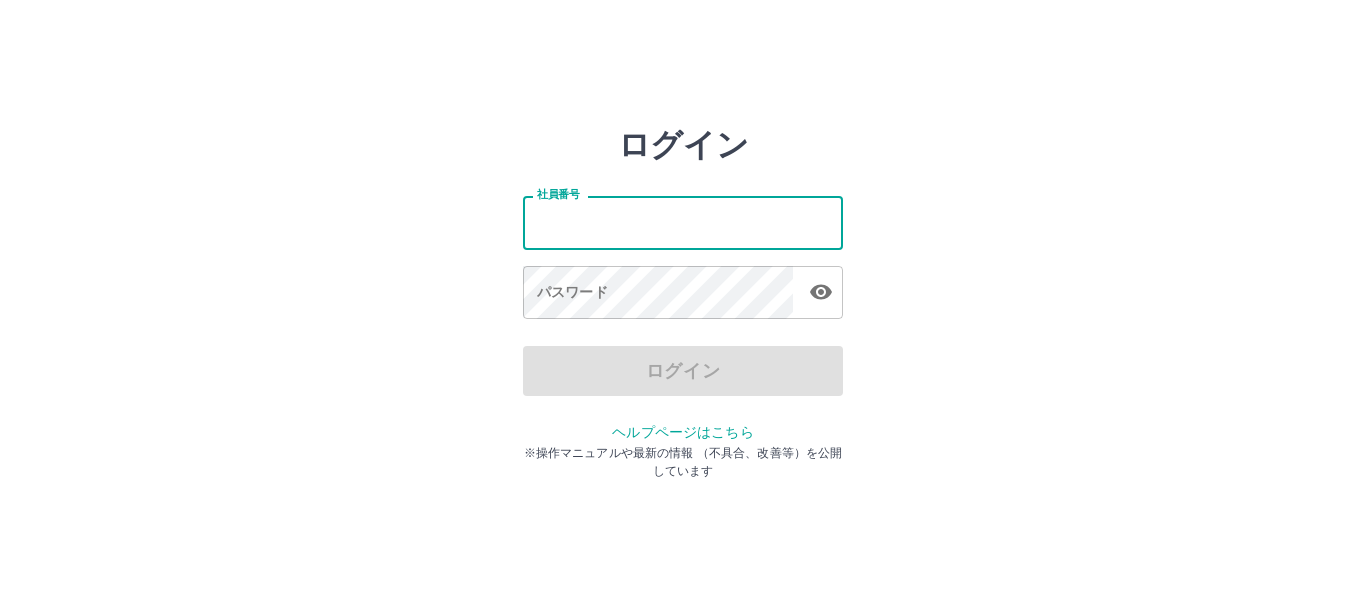 click on "社員番号" at bounding box center [683, 222] 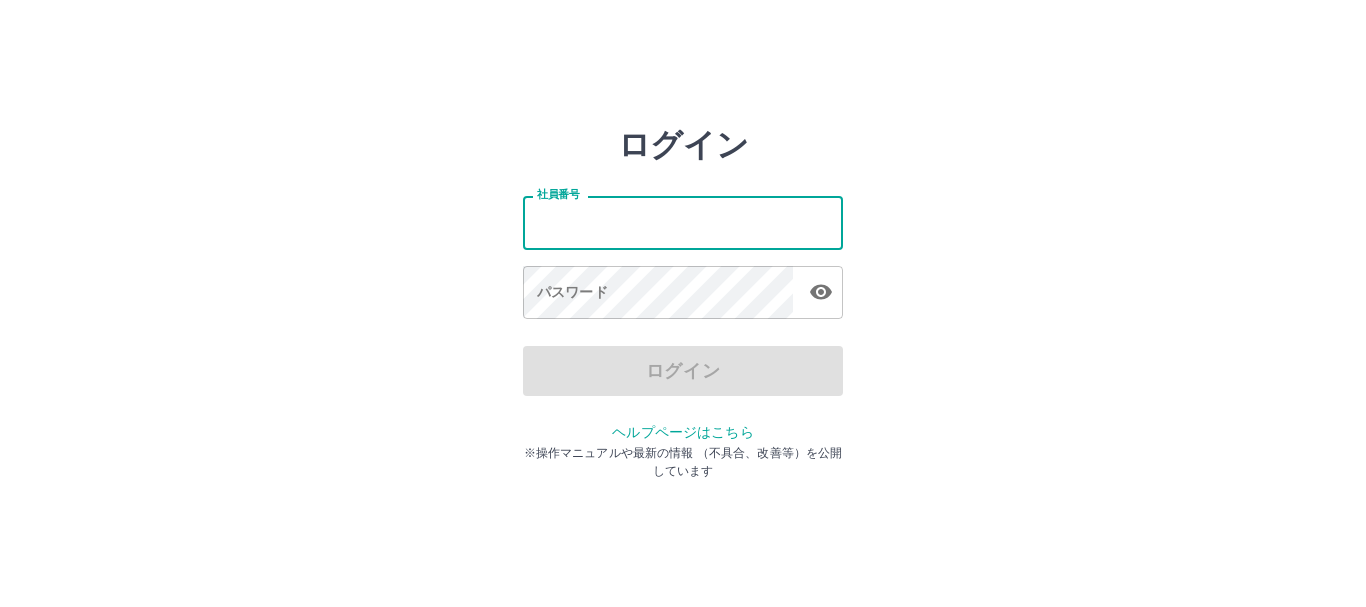 type on "*******" 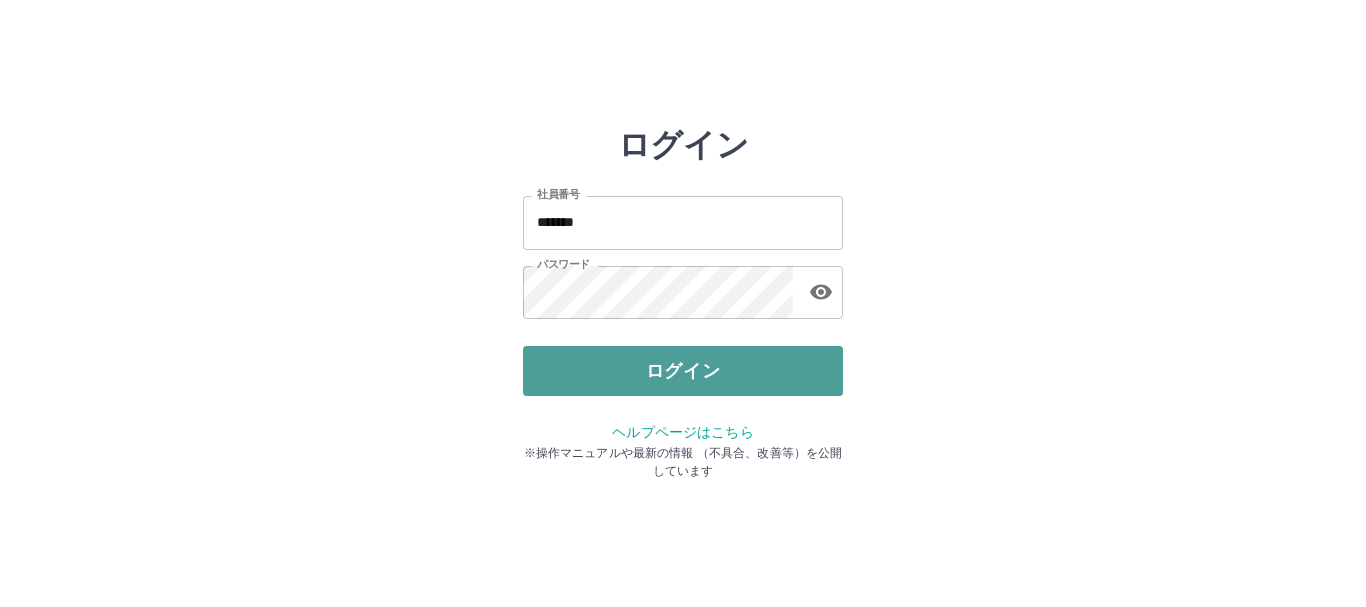 click on "ログイン" at bounding box center (683, 371) 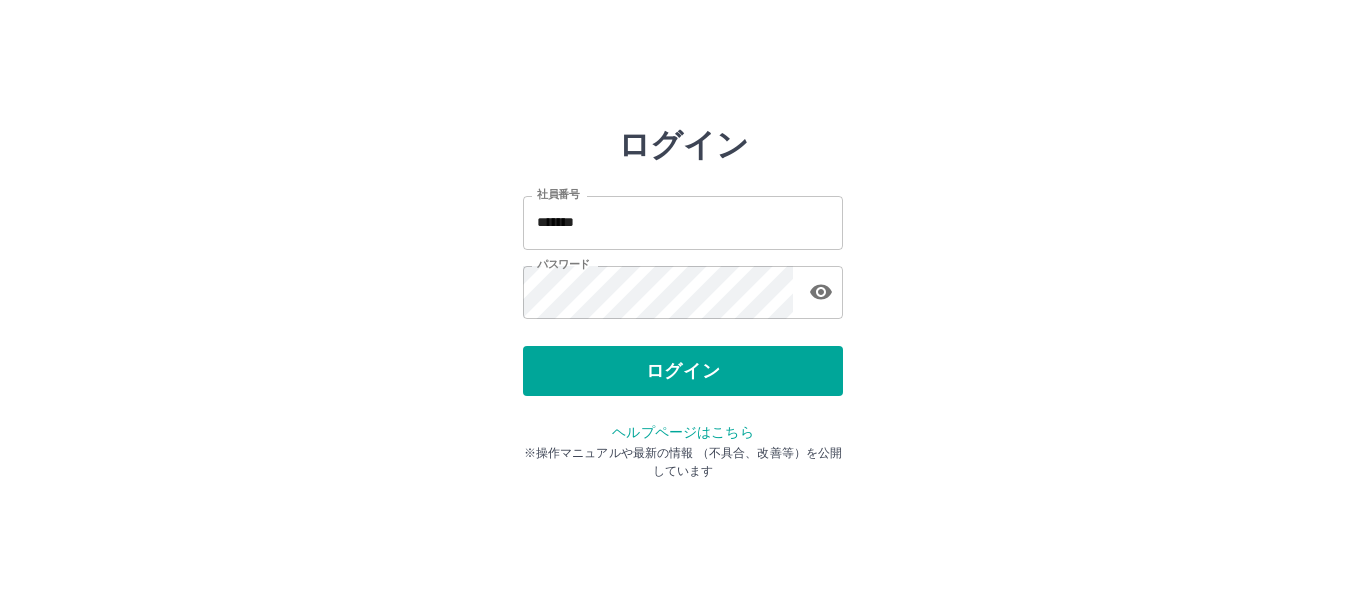 click on "ログイン 社員番号 ******* 社員番号 パスワード パスワード ログイン ヘルプページはこちら ※操作マニュアルや最新の情報 （不具合、改善等）を公開しています" at bounding box center [683, 286] 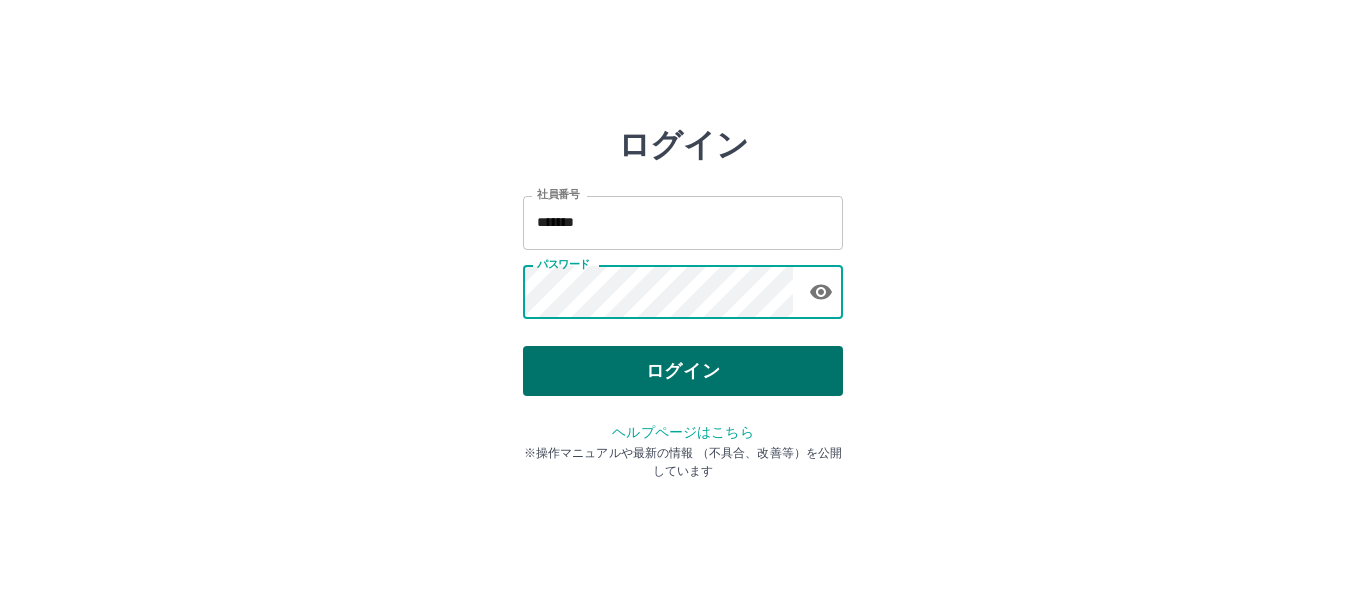 click on "ログイン" at bounding box center (683, 371) 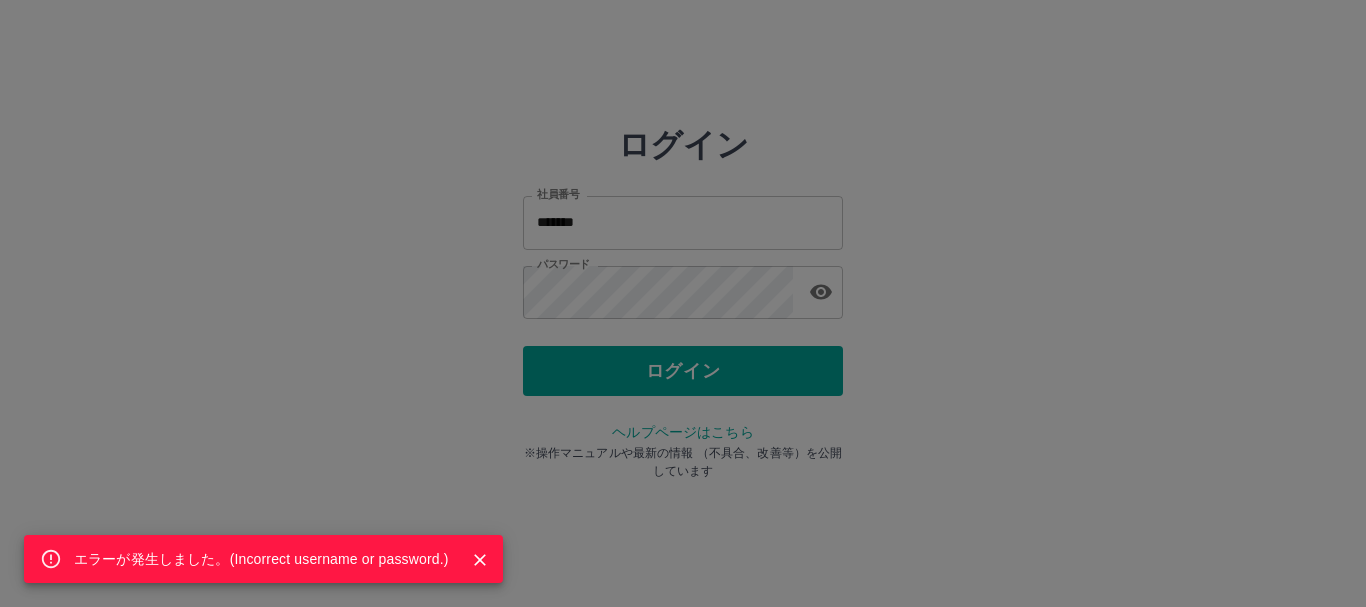 click on "エラーが発生しました。( Incorrect username or password. )" at bounding box center (683, 303) 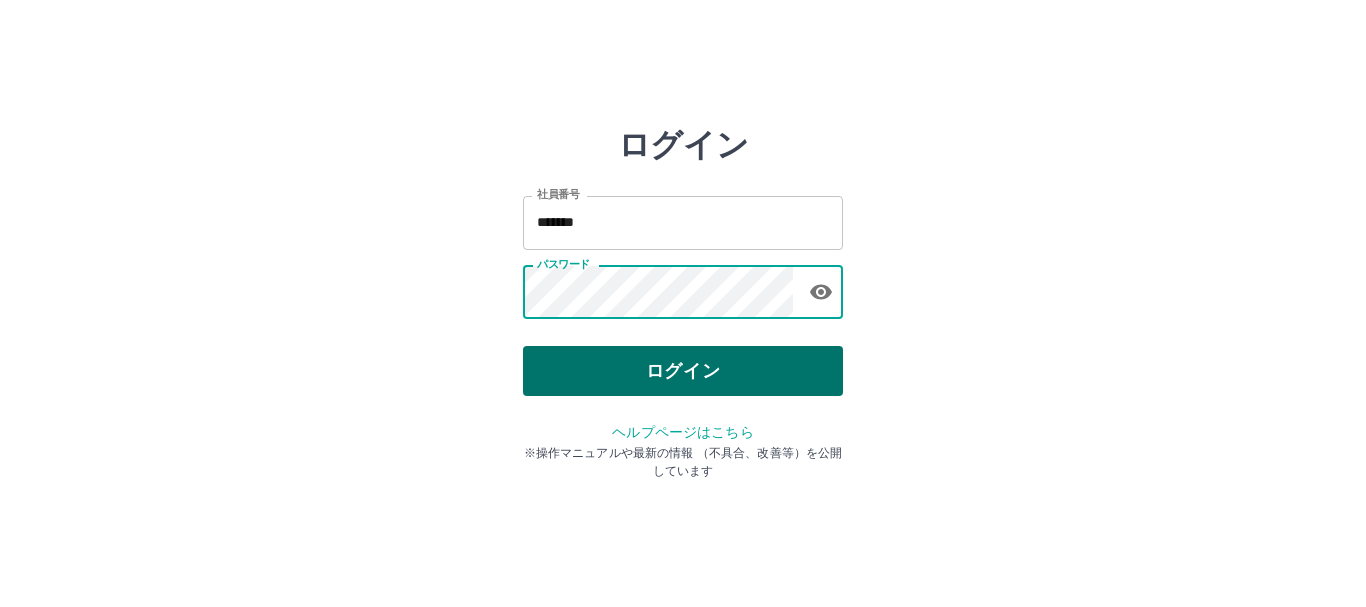 click on "ログイン" at bounding box center [683, 371] 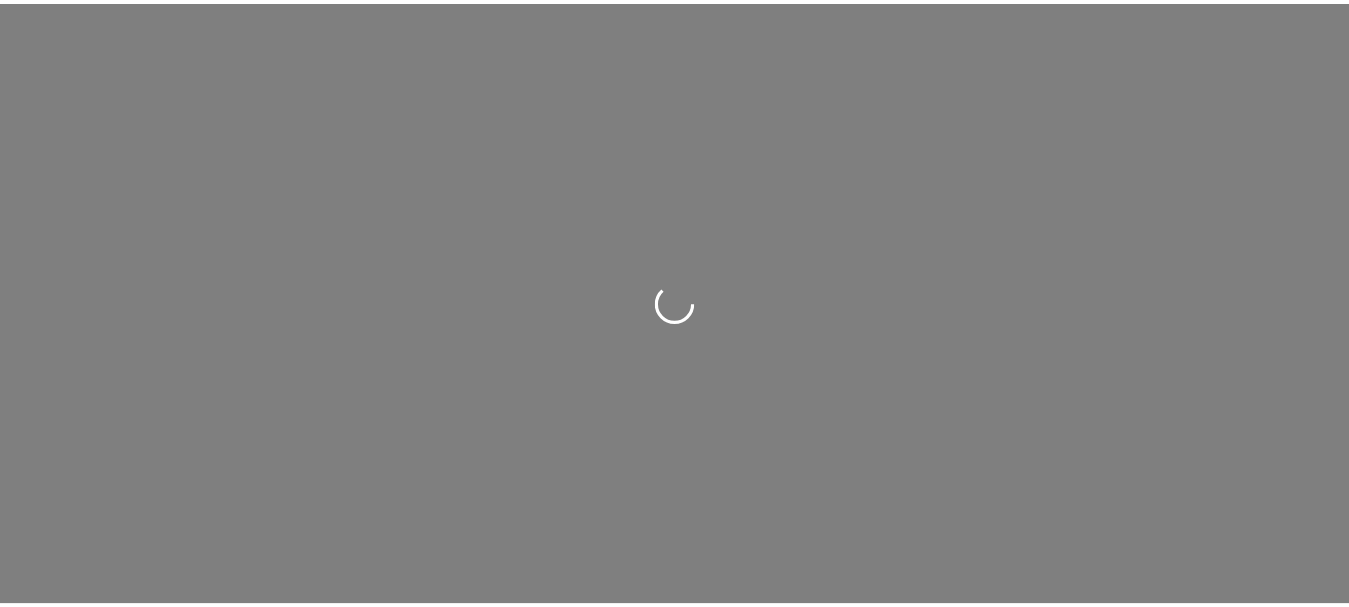 scroll, scrollTop: 0, scrollLeft: 0, axis: both 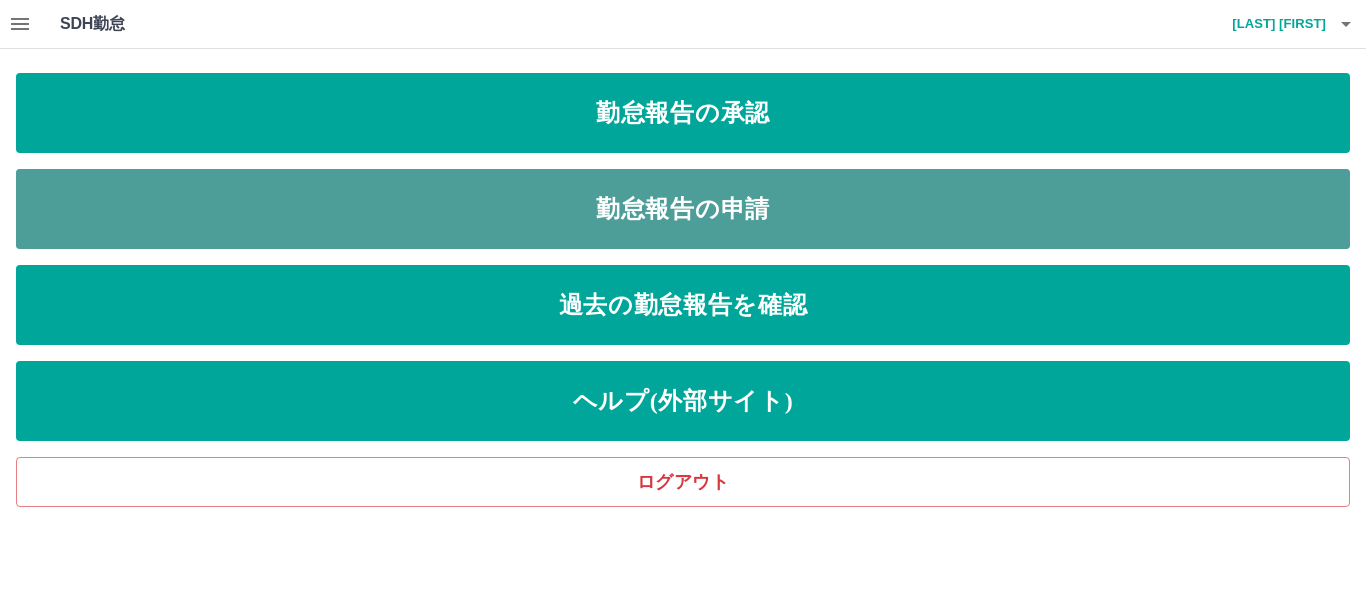click on "勤怠報告の申請" at bounding box center (683, 209) 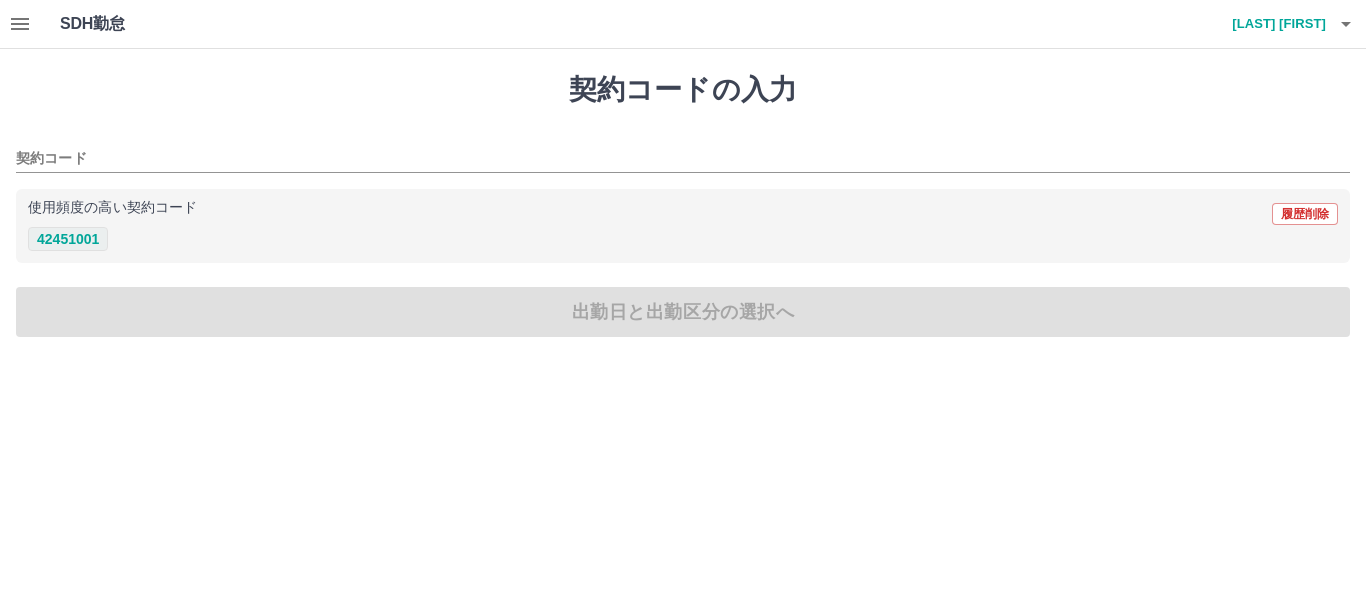 click on "42451001" at bounding box center [68, 239] 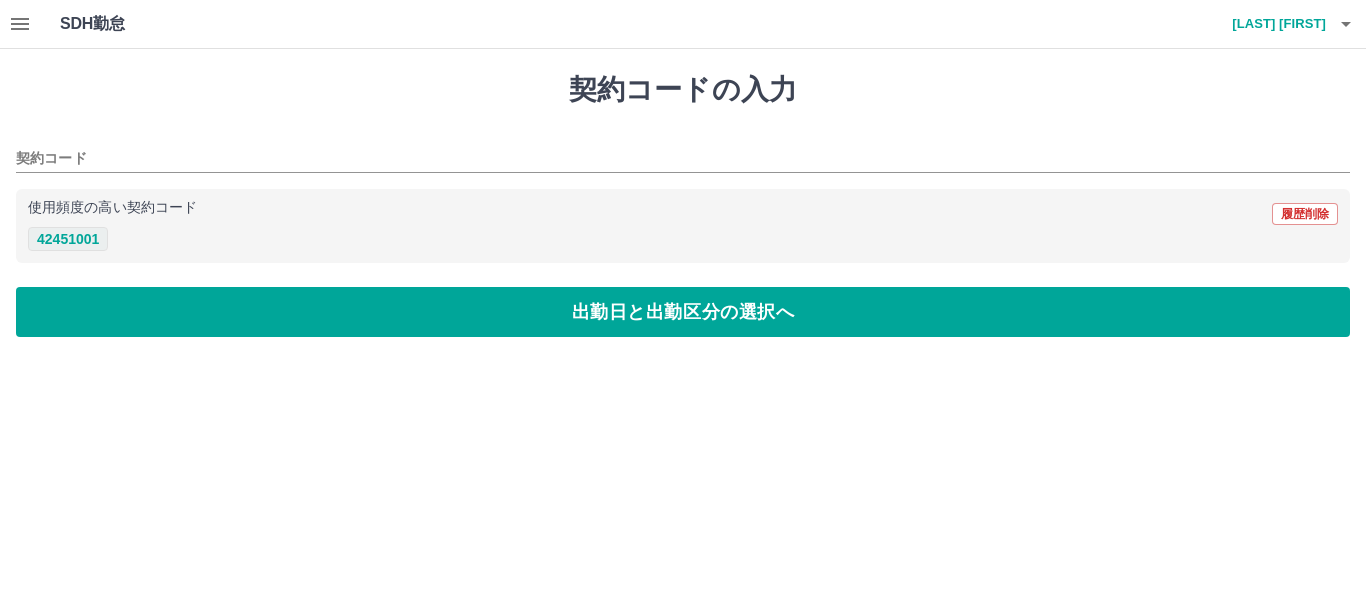 type on "********" 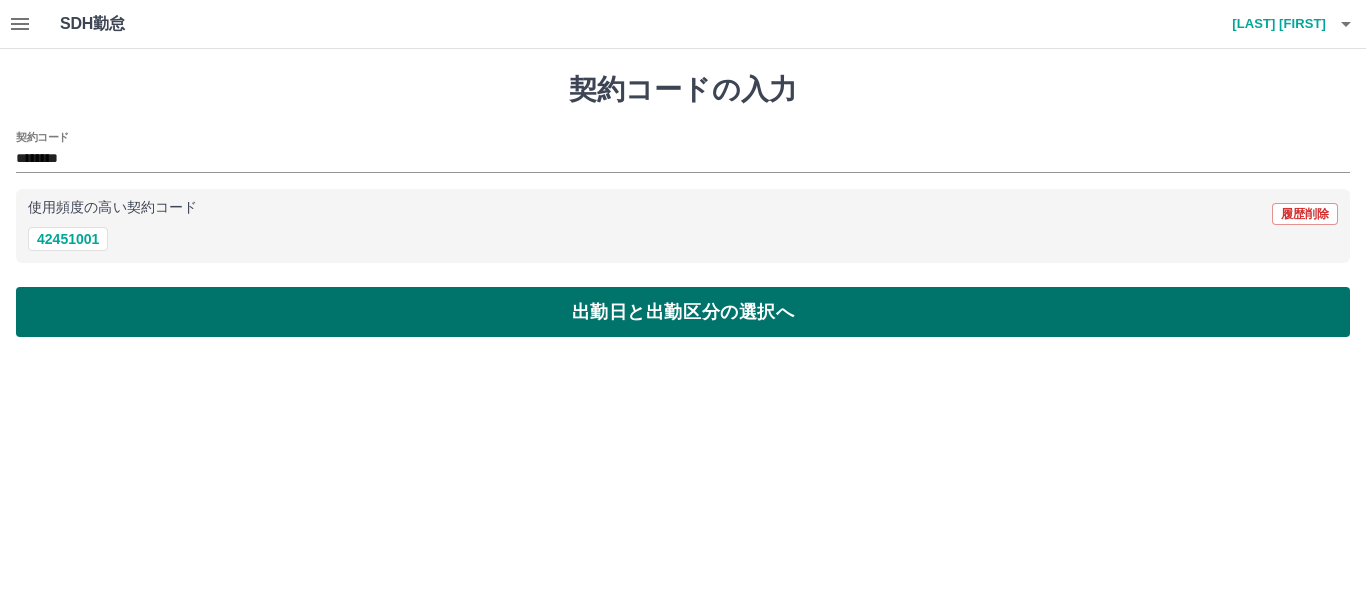 click on "出勤日と出勤区分の選択へ" at bounding box center (683, 312) 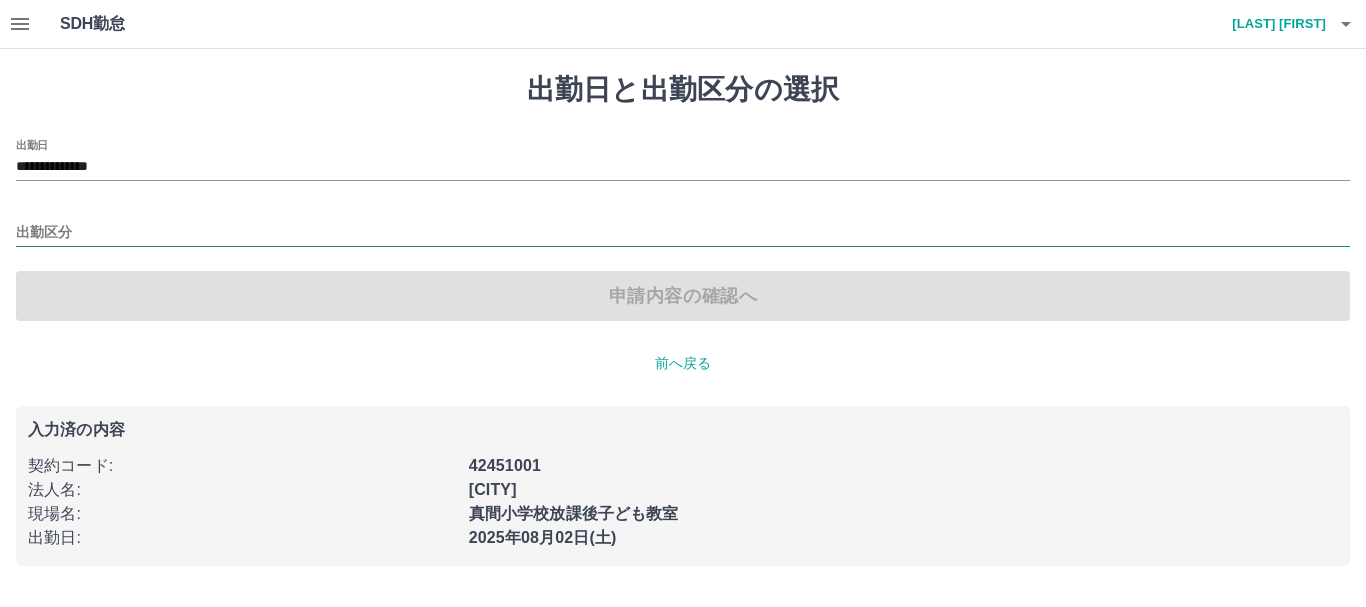 click on "出勤区分" at bounding box center [683, 233] 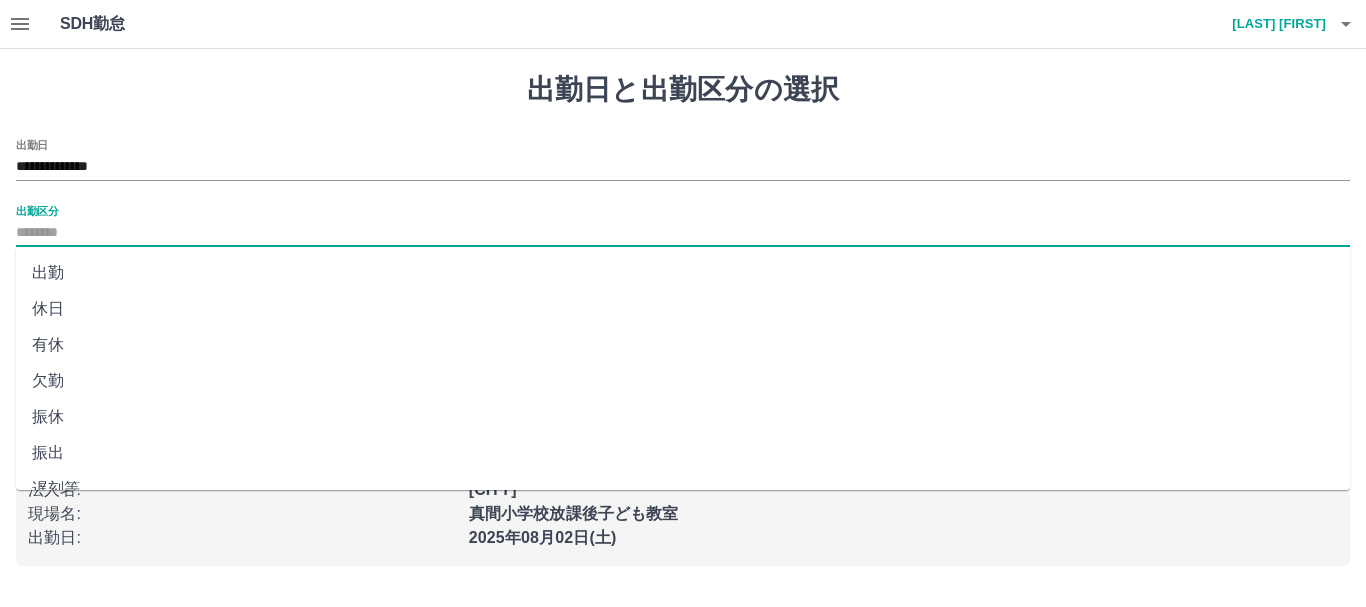 click on "出勤" at bounding box center (683, 273) 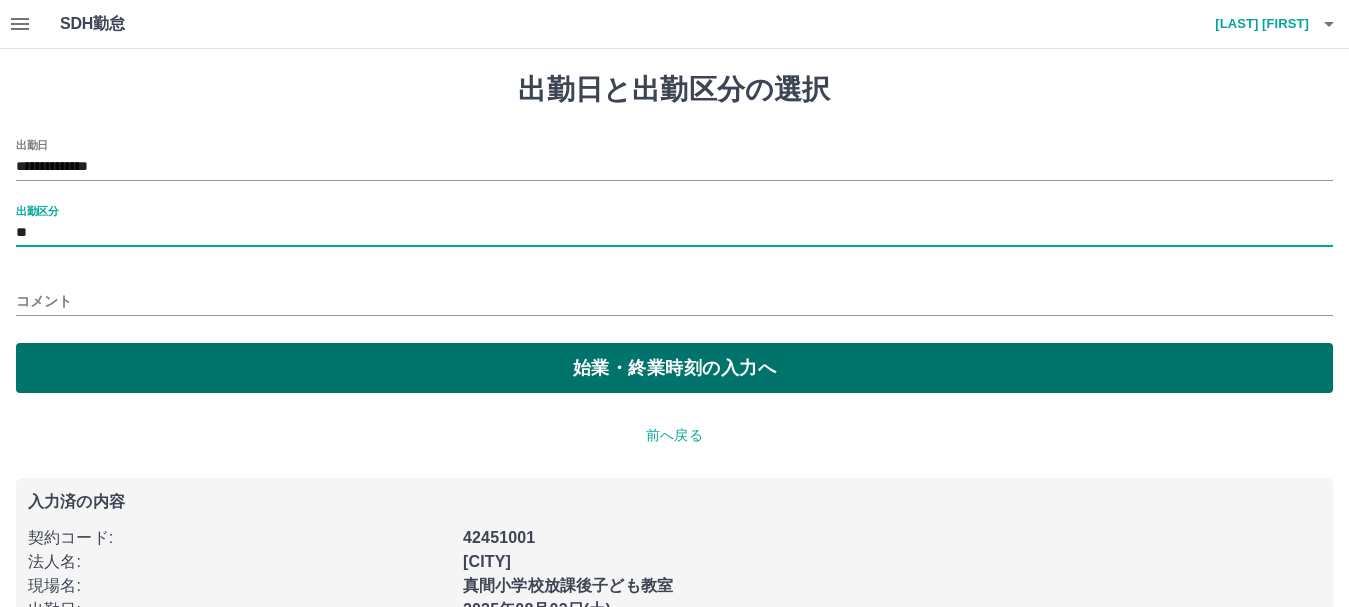 click on "始業・終業時刻の入力へ" at bounding box center [674, 368] 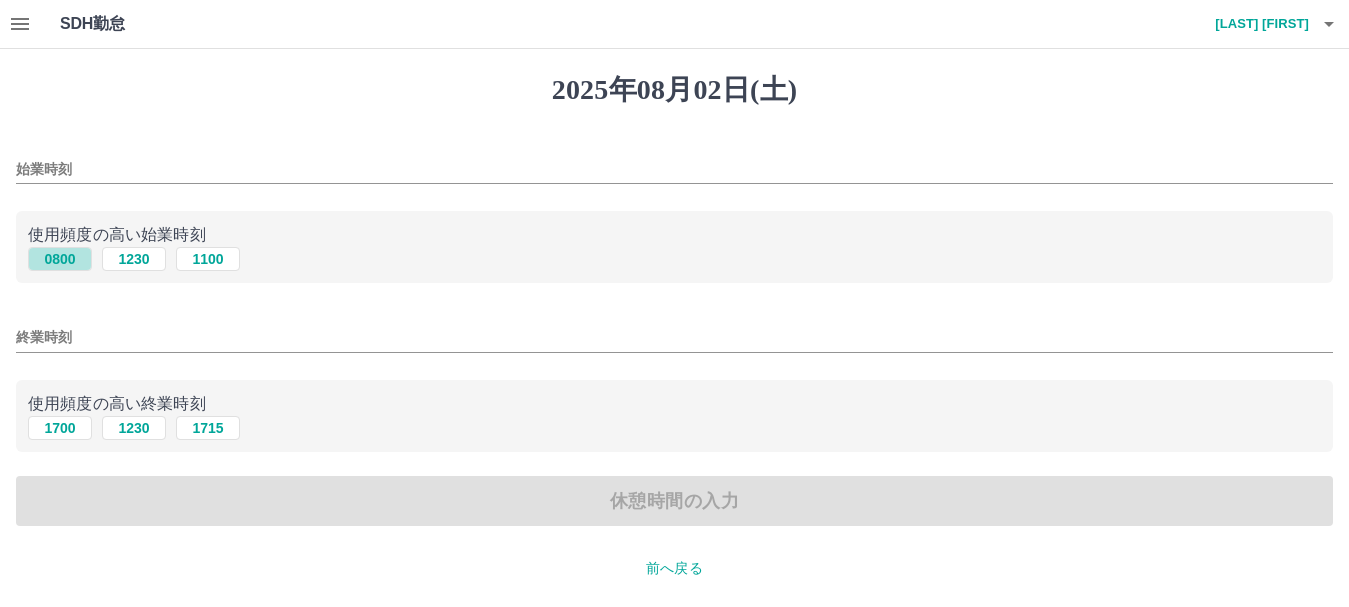 drag, startPoint x: 59, startPoint y: 258, endPoint x: 65, endPoint y: 337, distance: 79.22752 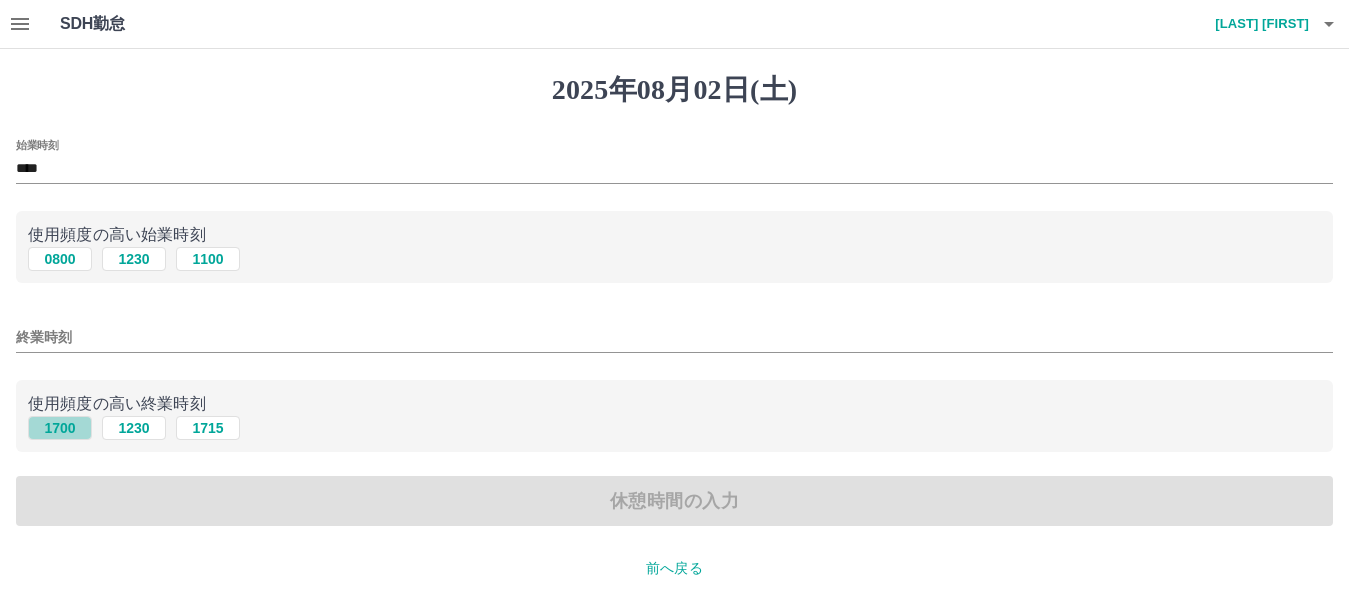 drag, startPoint x: 62, startPoint y: 425, endPoint x: 118, endPoint y: 463, distance: 67.6757 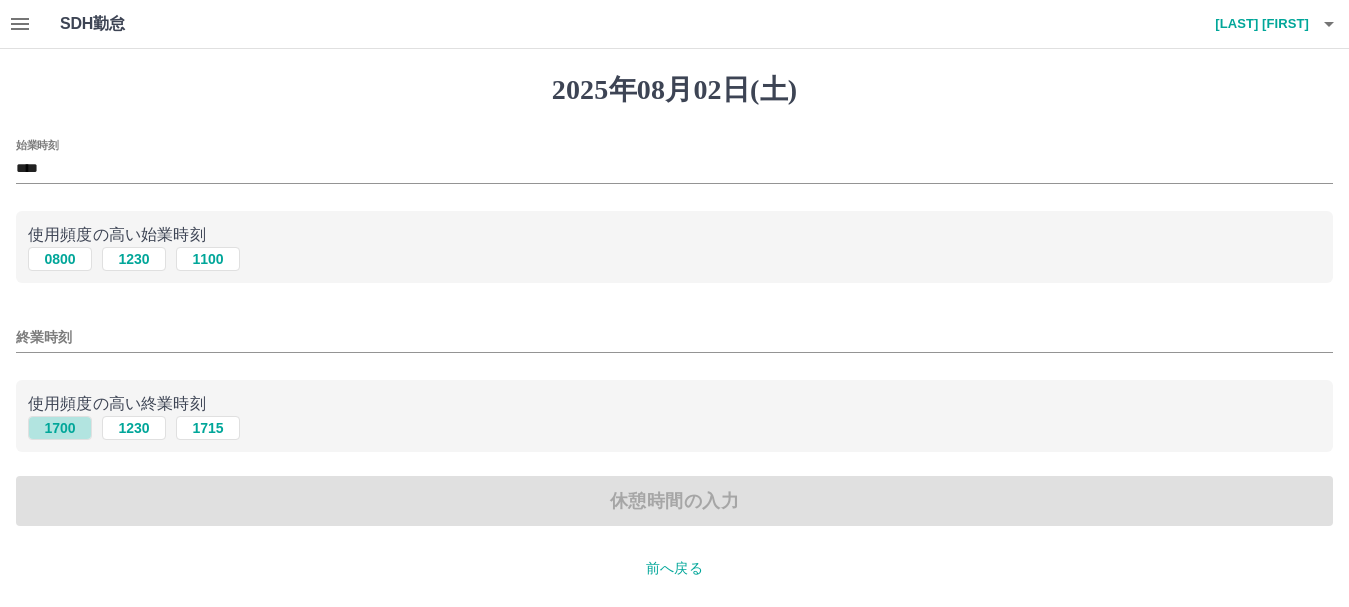 click on "1700" at bounding box center [60, 428] 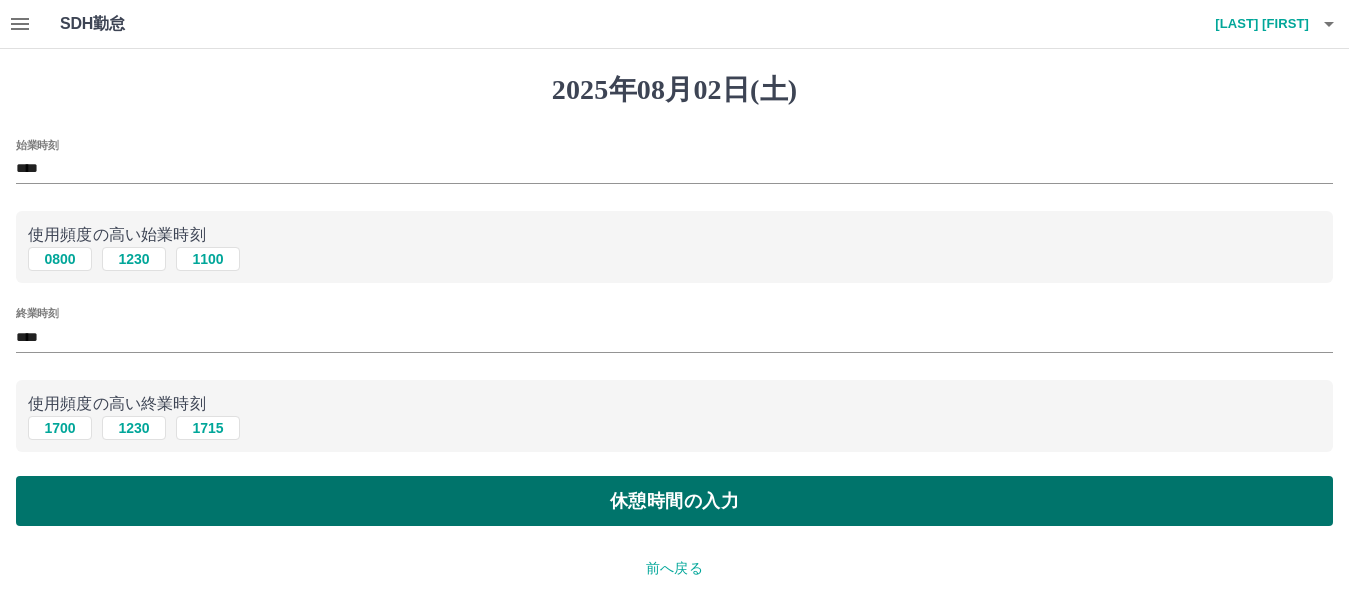 click on "休憩時間の入力" at bounding box center (674, 501) 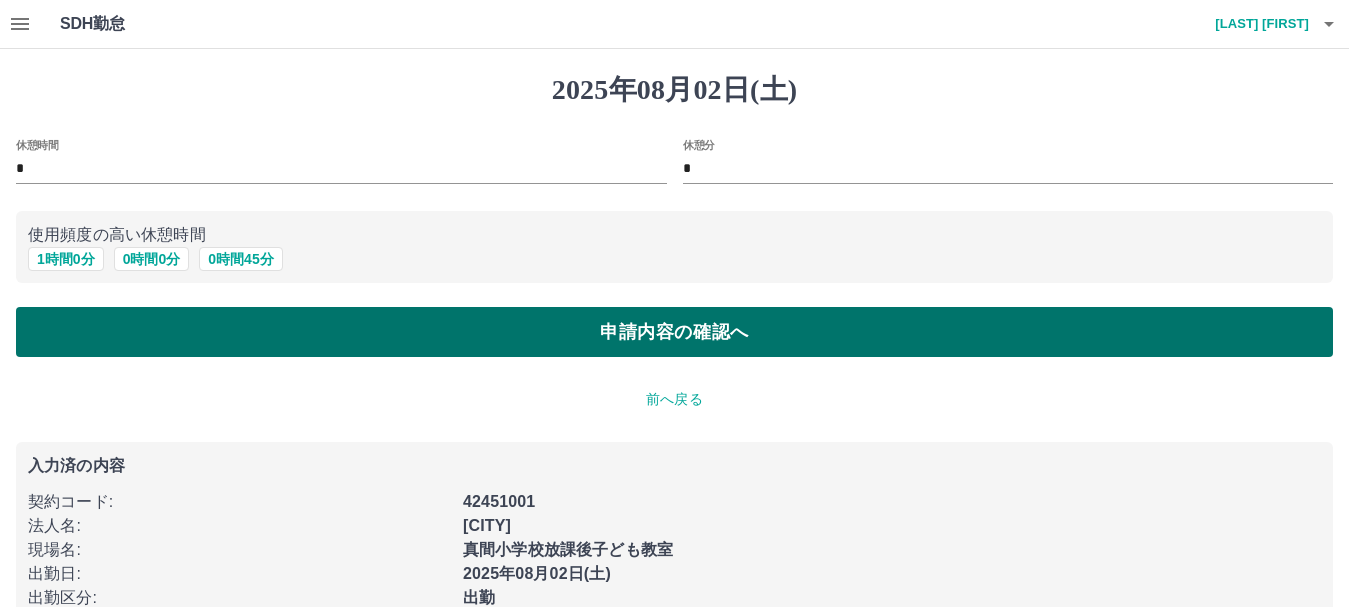 click on "申請内容の確認へ" at bounding box center (674, 332) 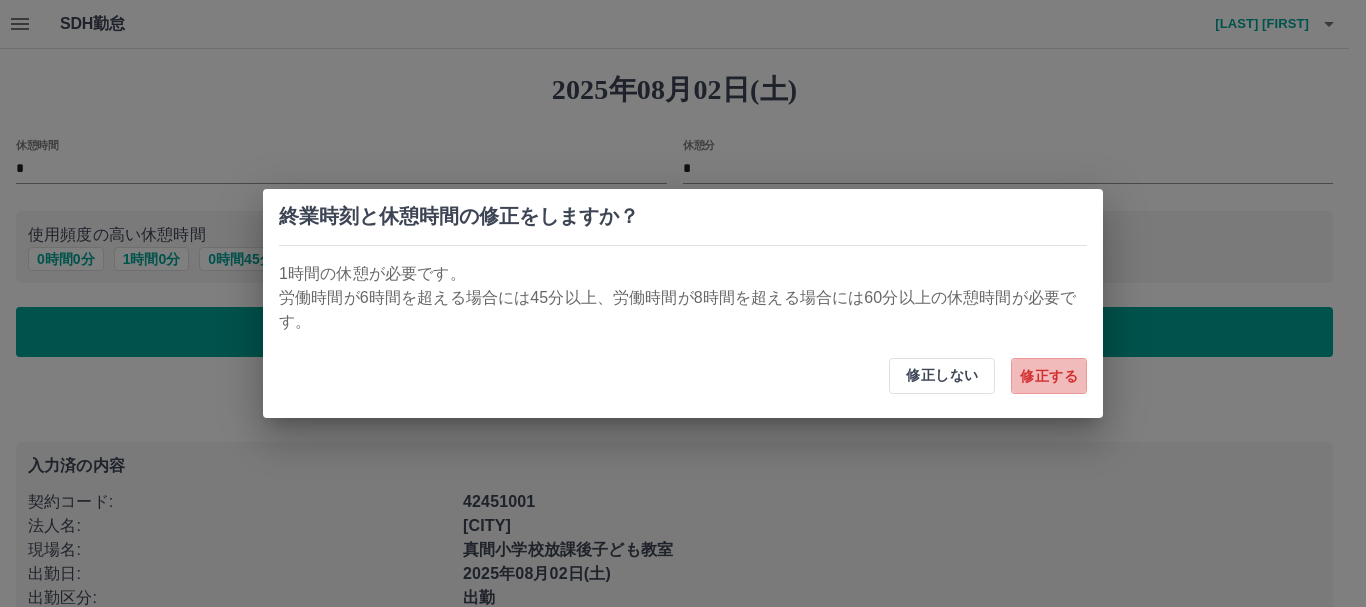 click on "修正する" at bounding box center (1049, 376) 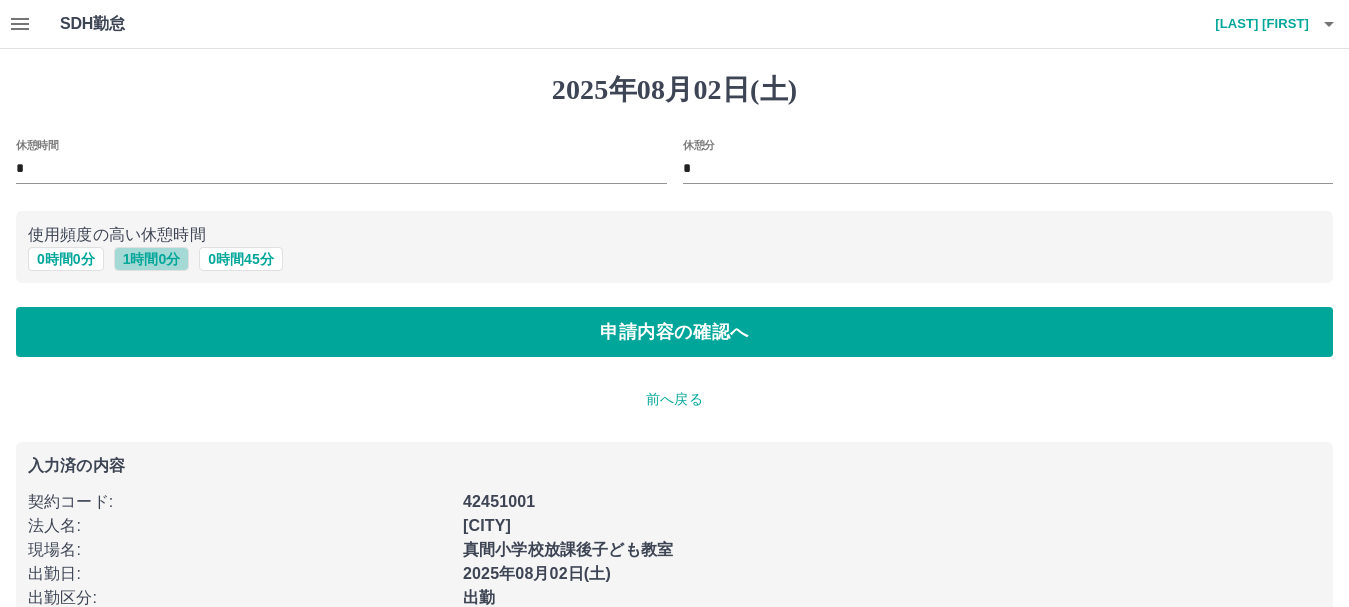 click on "1 時間 0 分" at bounding box center [152, 259] 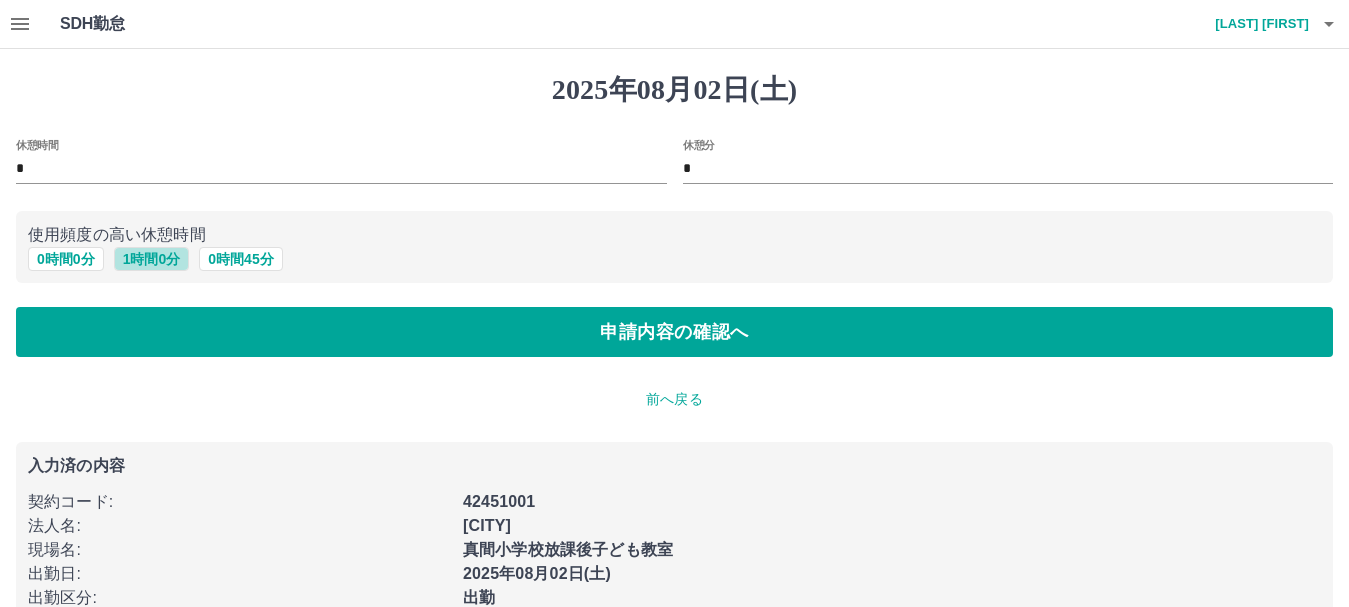 type on "*" 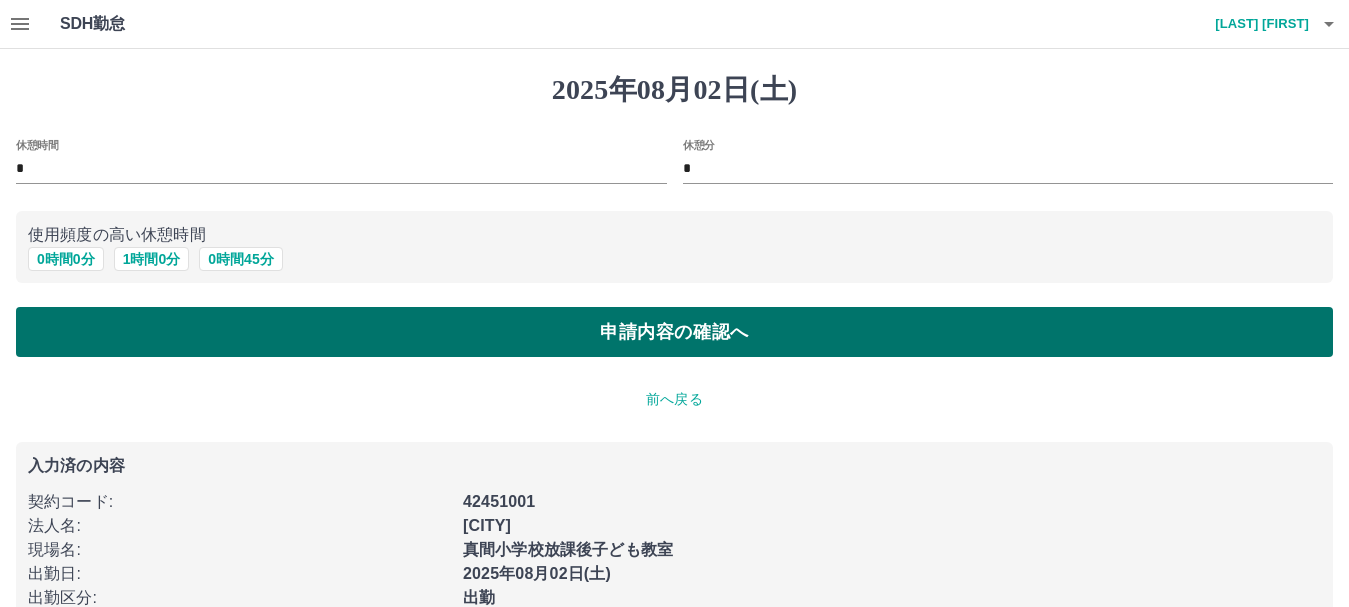 click on "申請内容の確認へ" at bounding box center [674, 332] 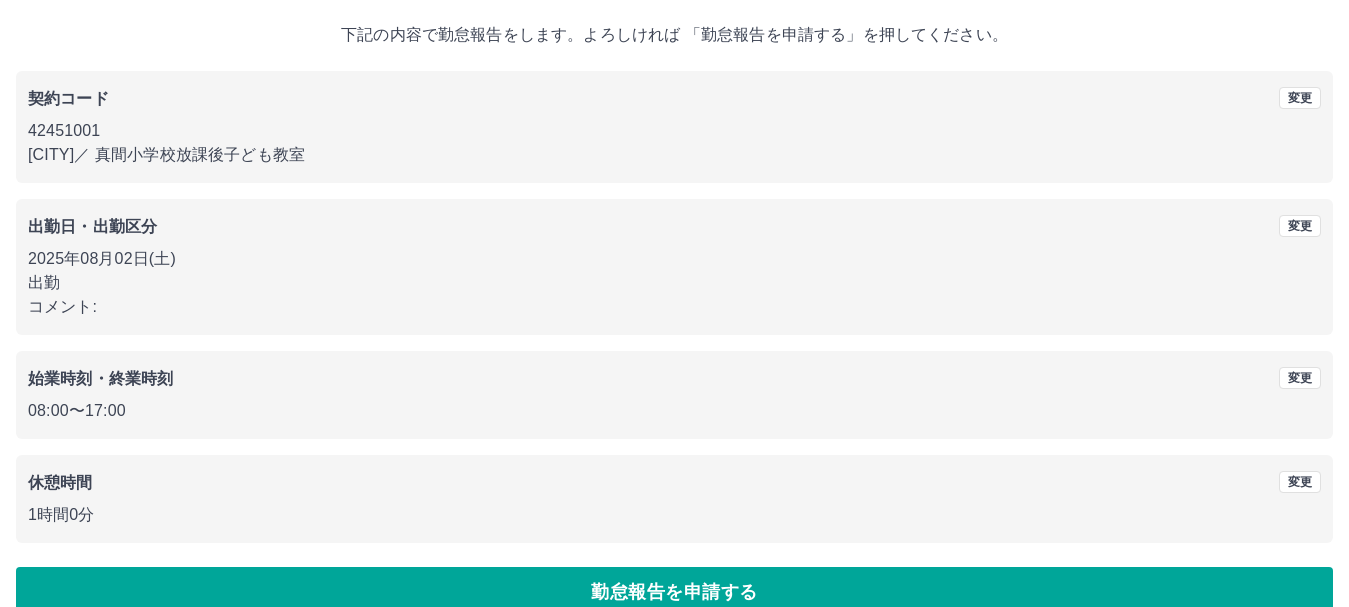 scroll, scrollTop: 142, scrollLeft: 0, axis: vertical 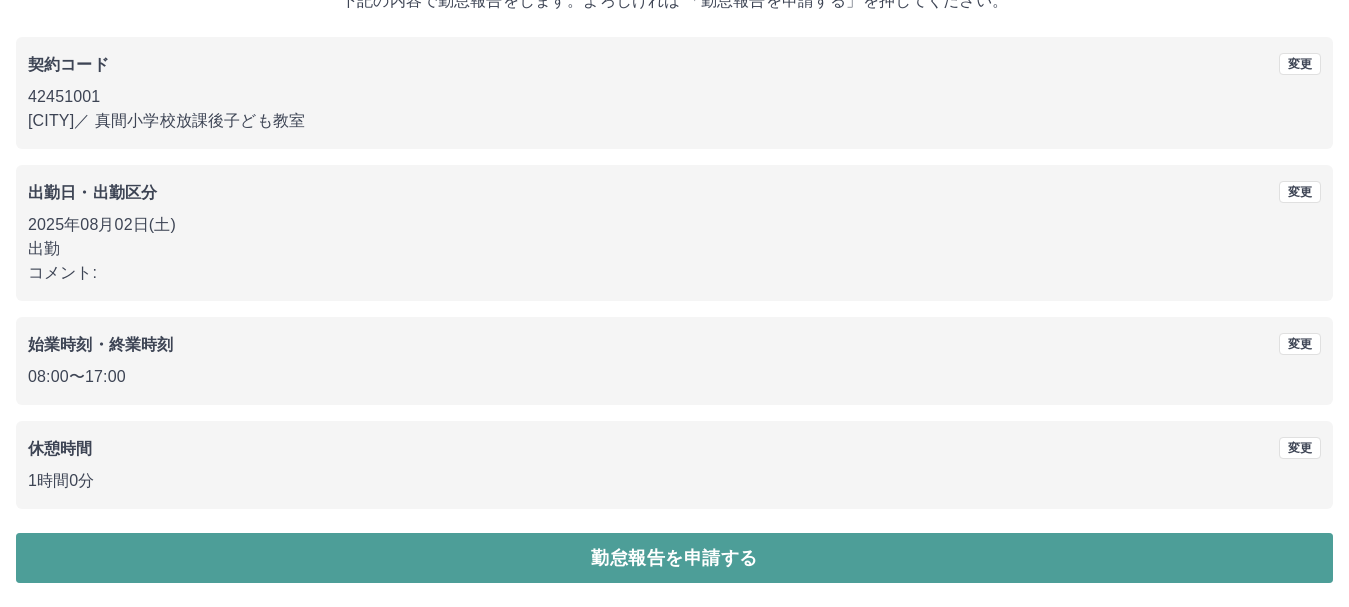 click on "勤怠報告を申請する" at bounding box center [674, 558] 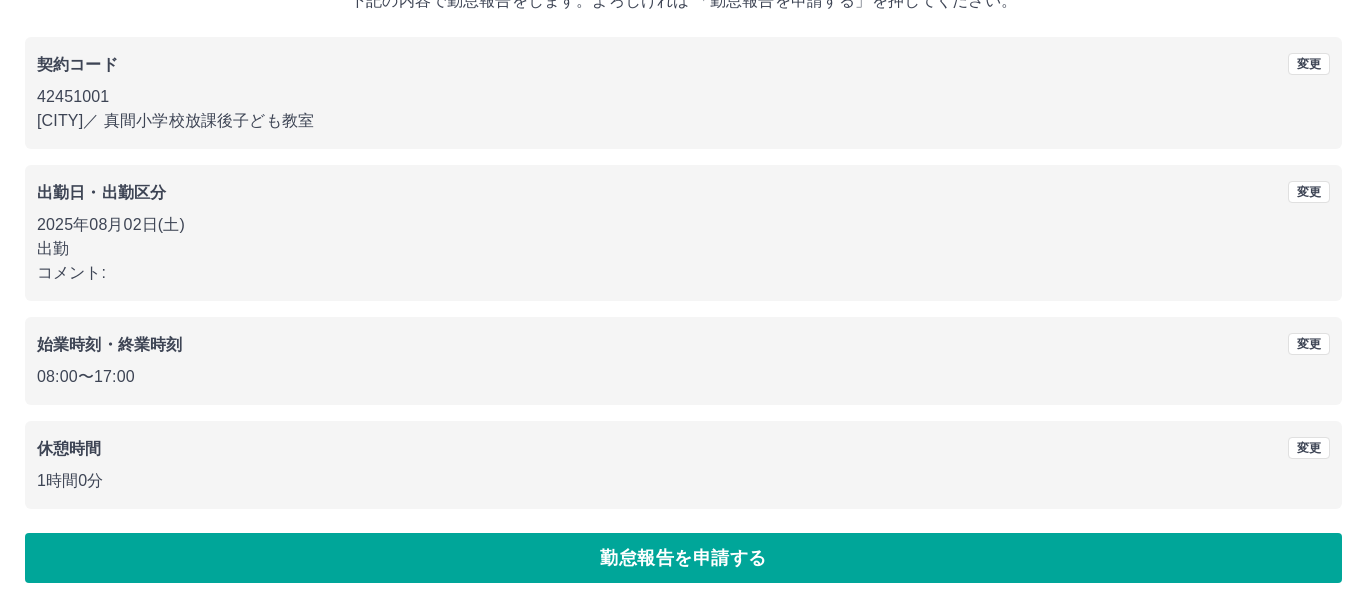 scroll, scrollTop: 0, scrollLeft: 0, axis: both 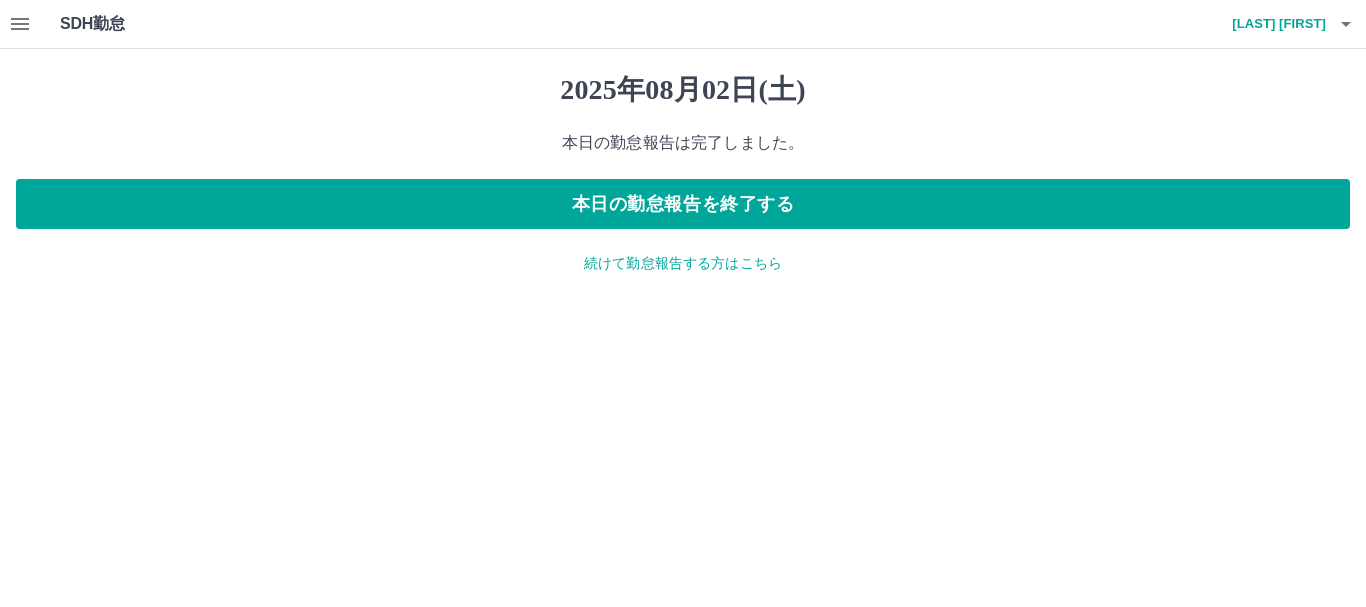 click on "続けて勤怠報告する方はこちら" at bounding box center [683, 263] 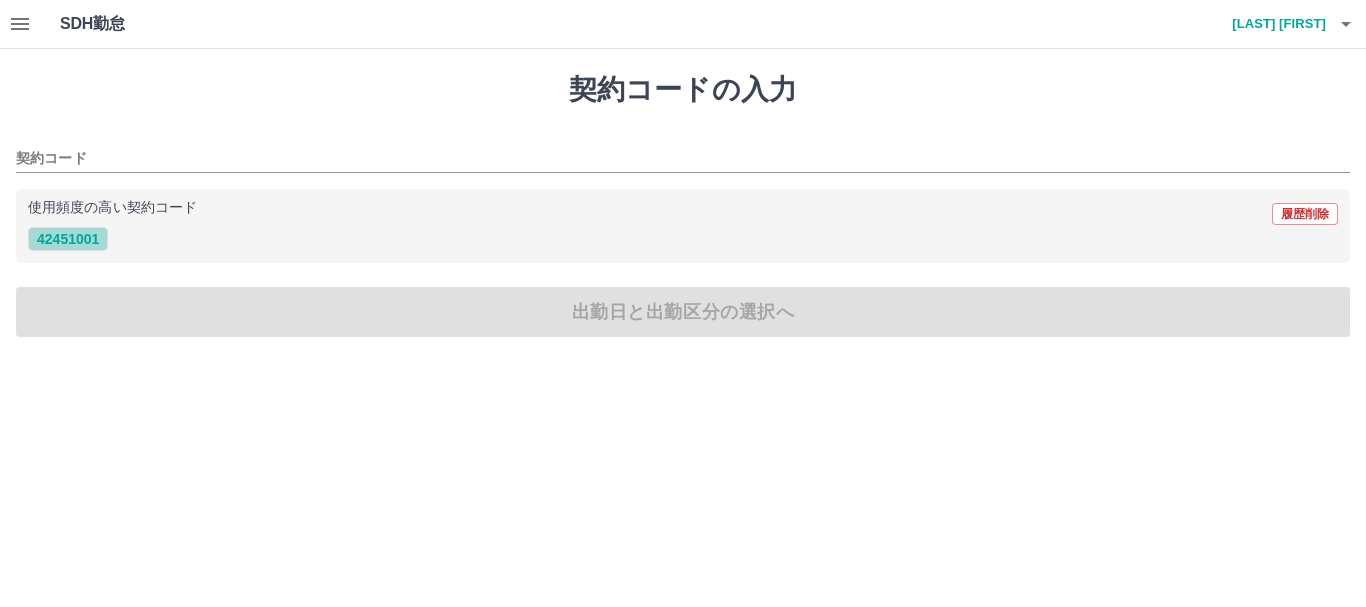 click on "42451001" at bounding box center (68, 239) 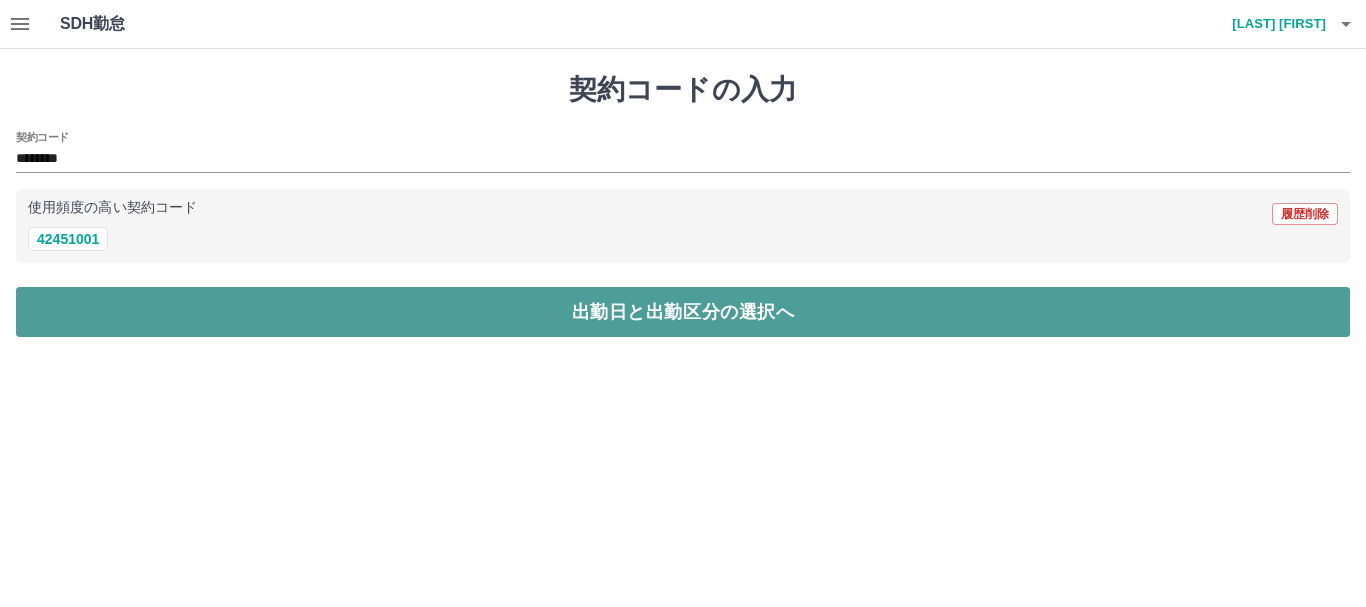 click on "出勤日と出勤区分の選択へ" at bounding box center [683, 312] 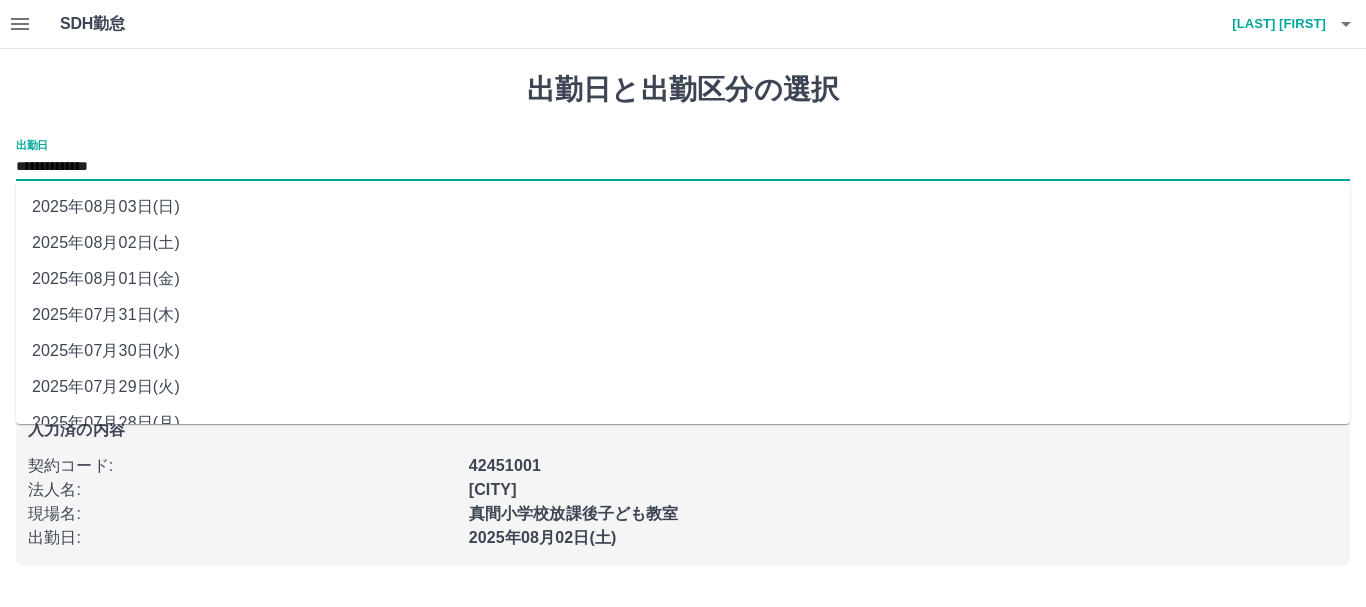 click on "**********" at bounding box center (683, 167) 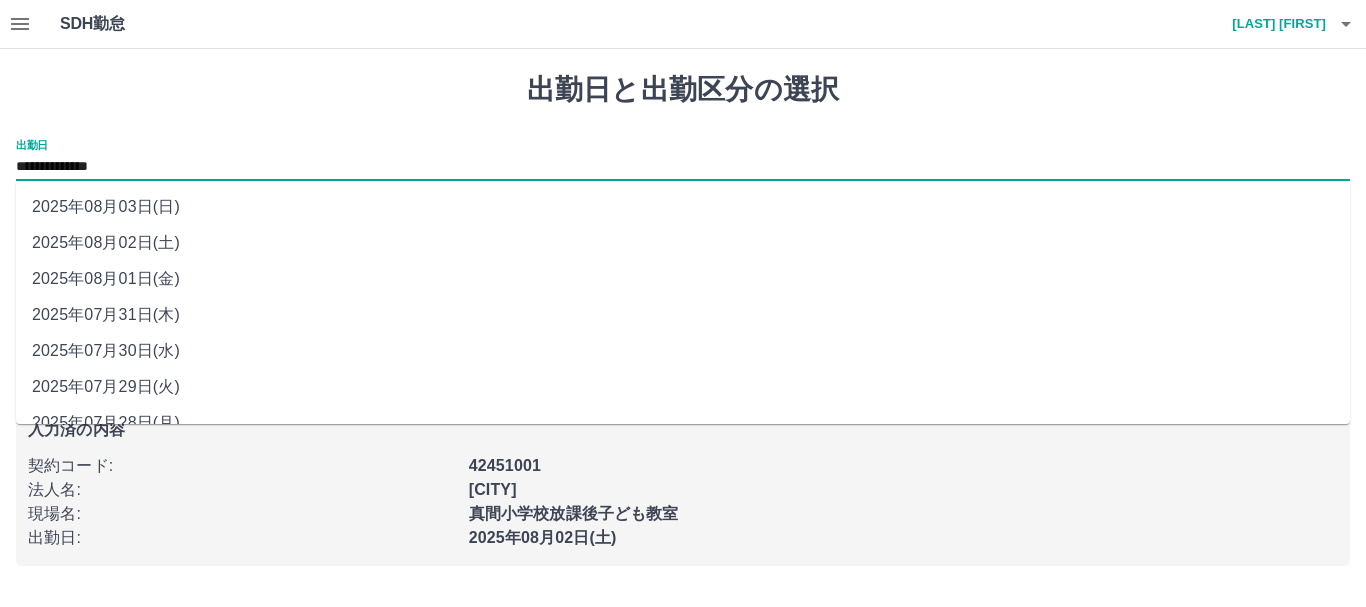 click on "2025年08月03日(日)" at bounding box center (683, 207) 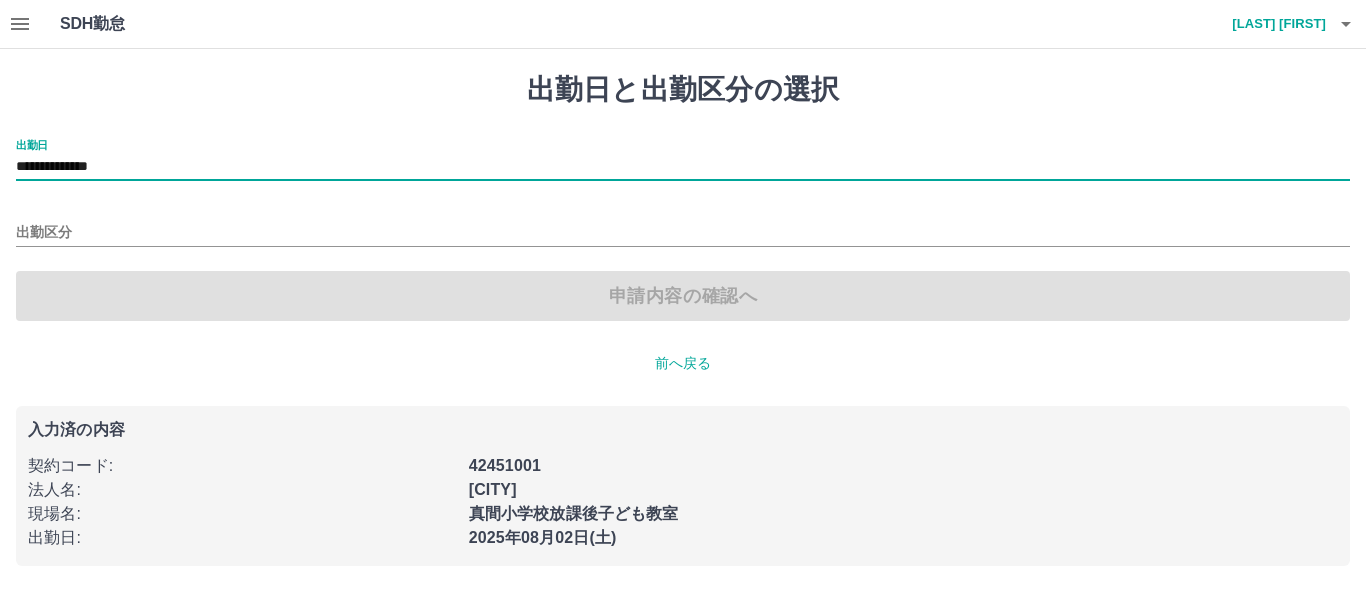 type on "**********" 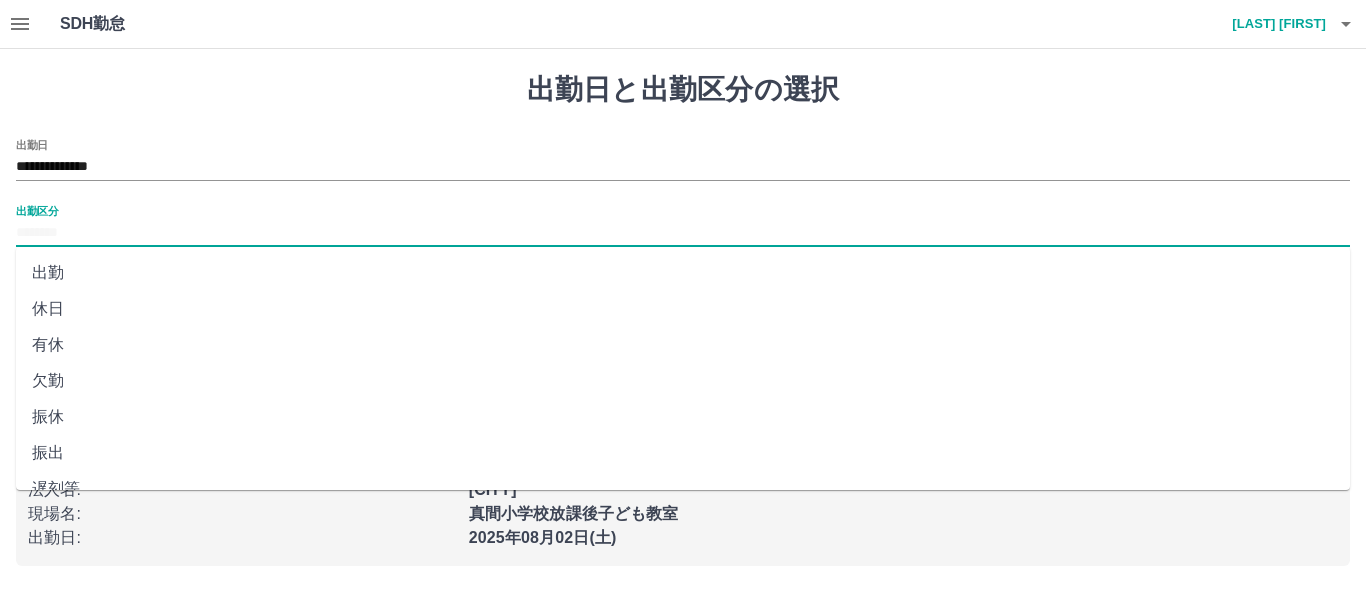 click on "出勤区分" at bounding box center [683, 233] 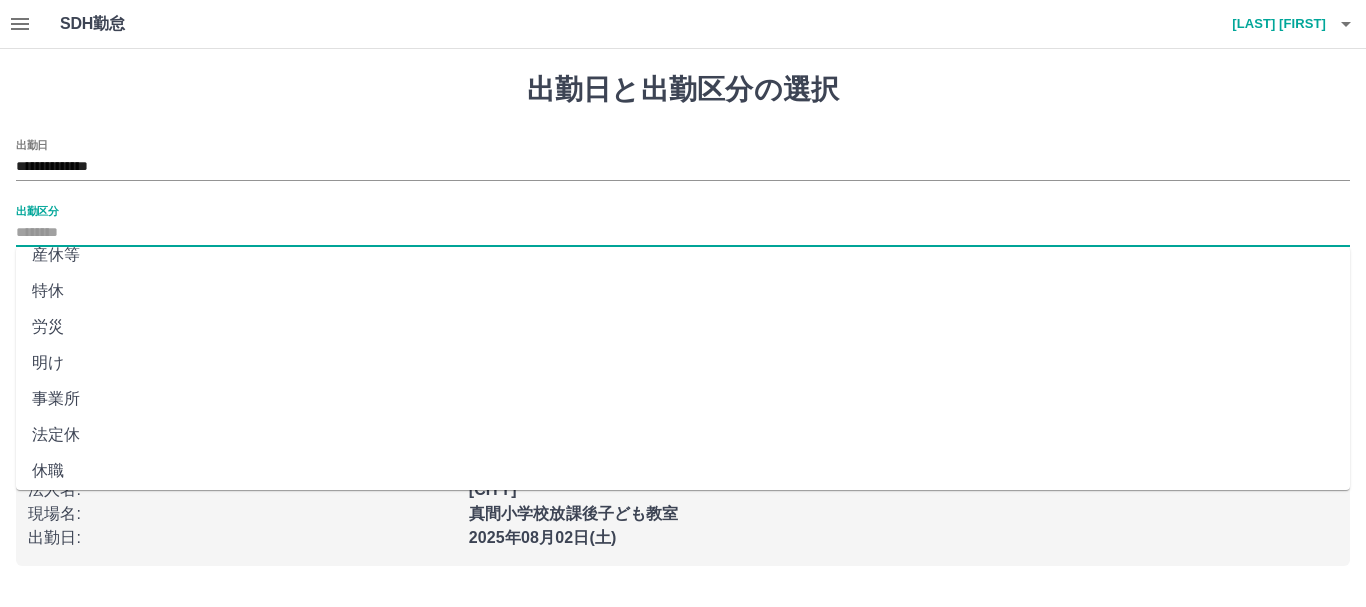 scroll, scrollTop: 421, scrollLeft: 0, axis: vertical 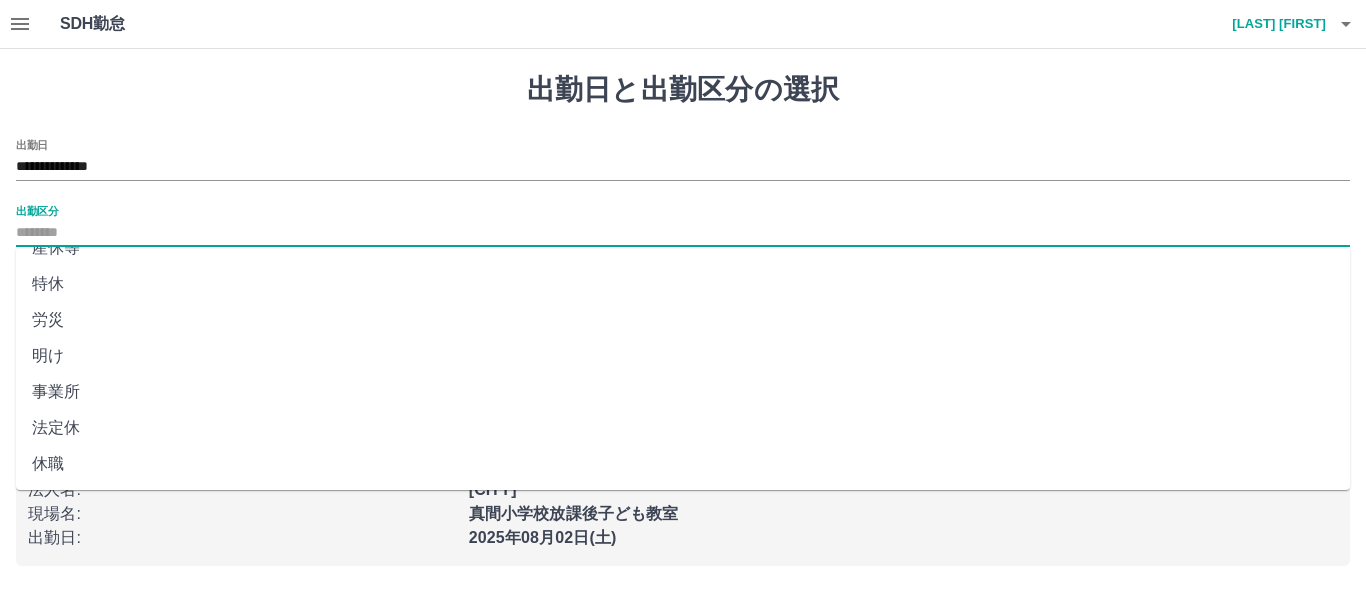 click on "法定休" at bounding box center [683, 428] 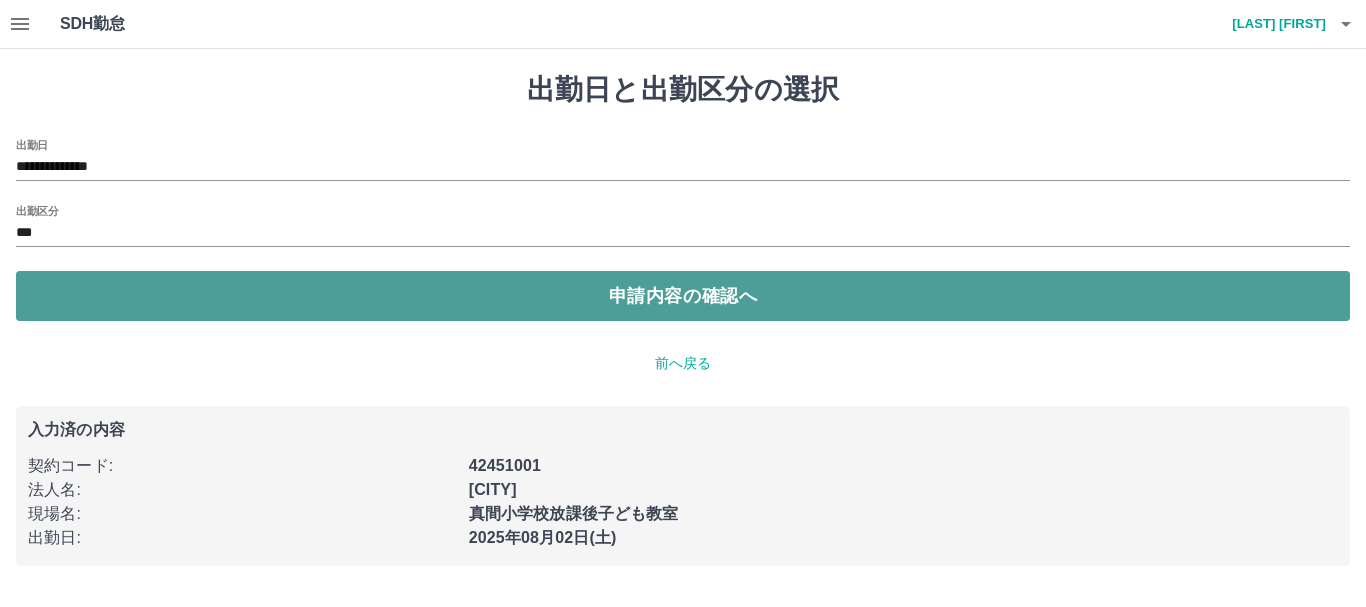 click on "申請内容の確認へ" at bounding box center (683, 296) 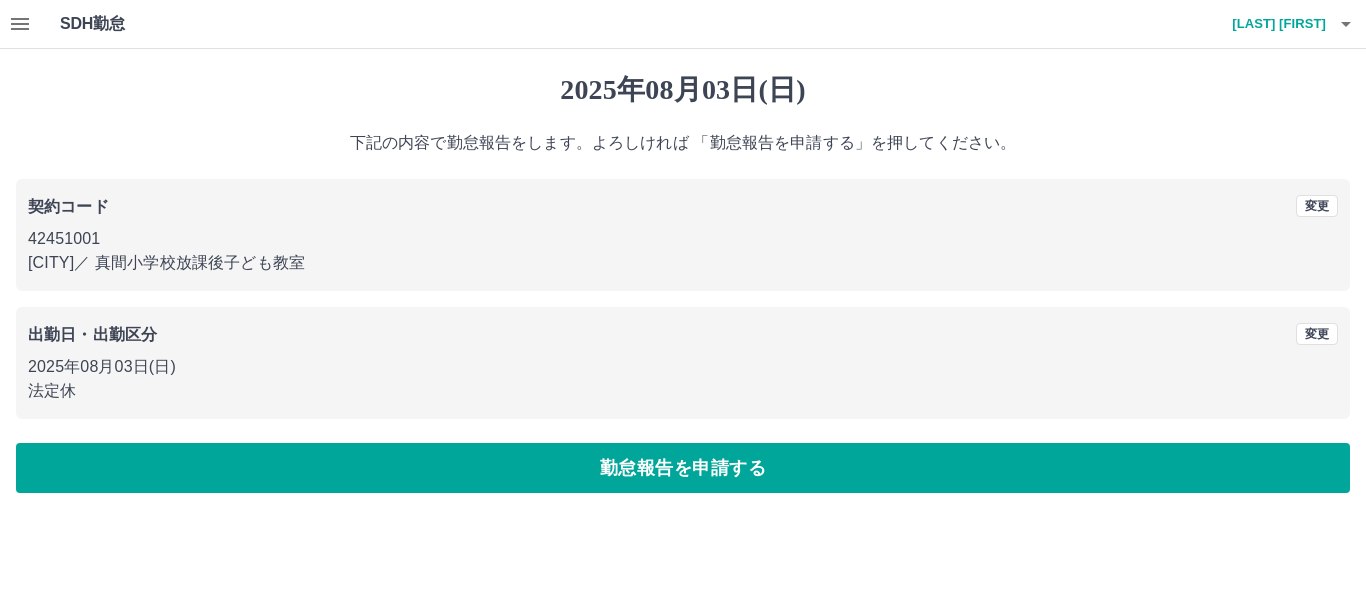 click on "勤怠報告を申請する" at bounding box center [683, 468] 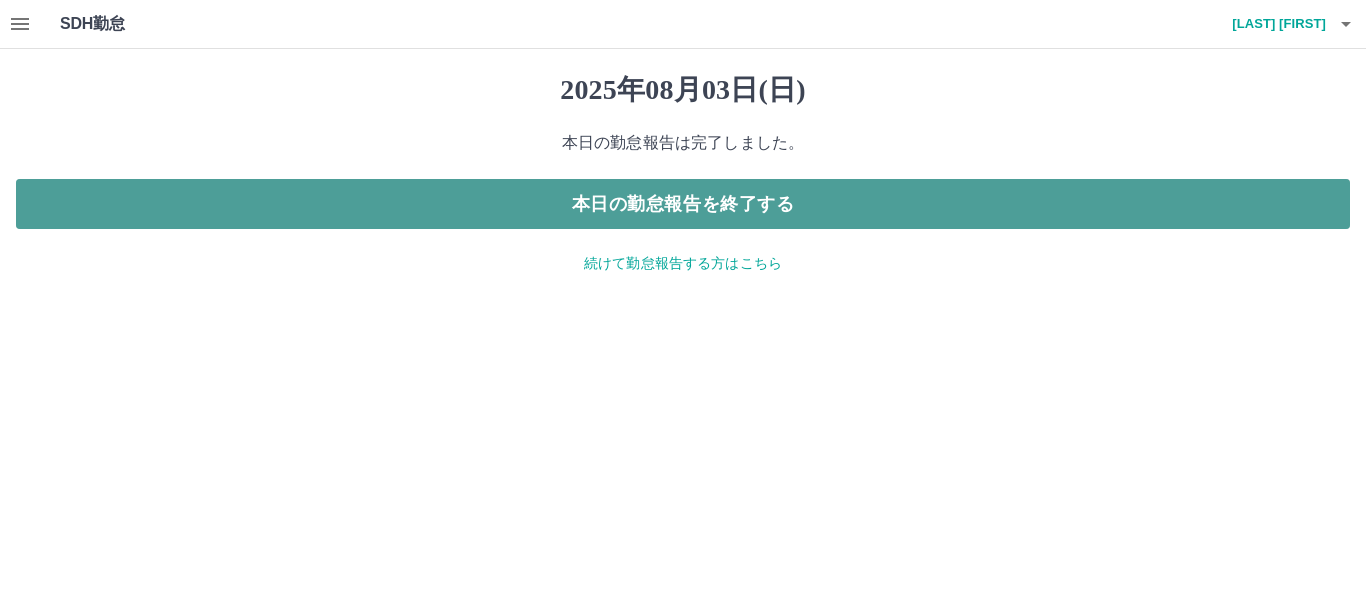 click on "本日の勤怠報告を終了する" at bounding box center [683, 204] 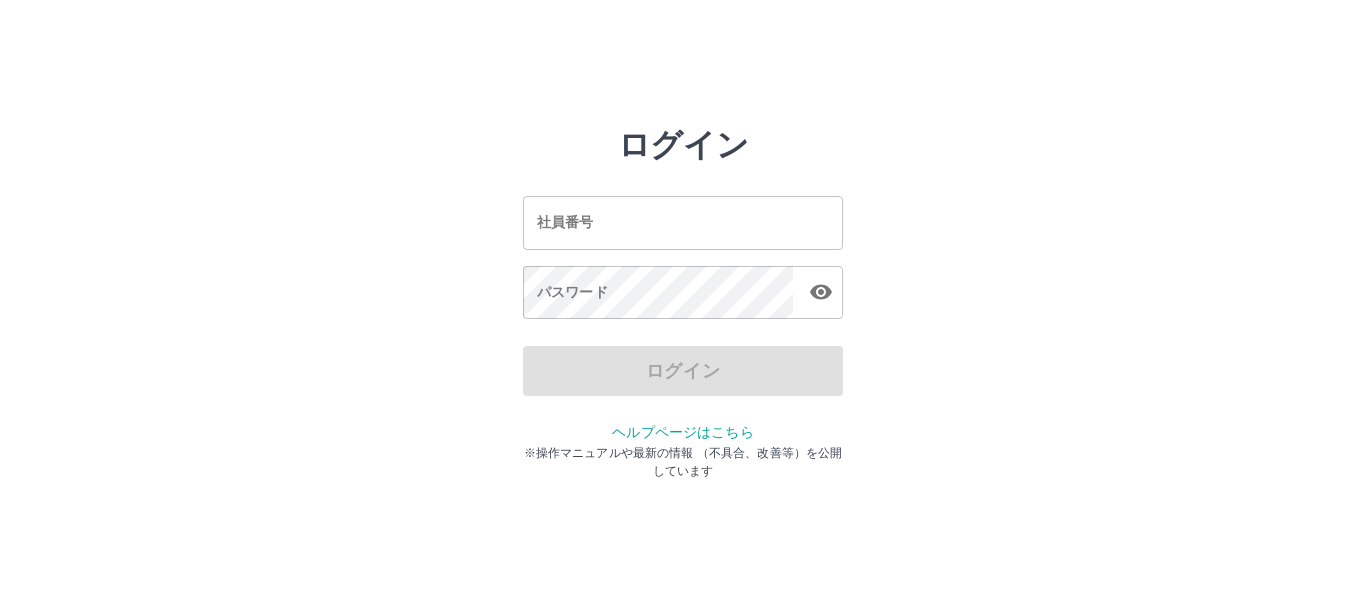 scroll, scrollTop: 0, scrollLeft: 0, axis: both 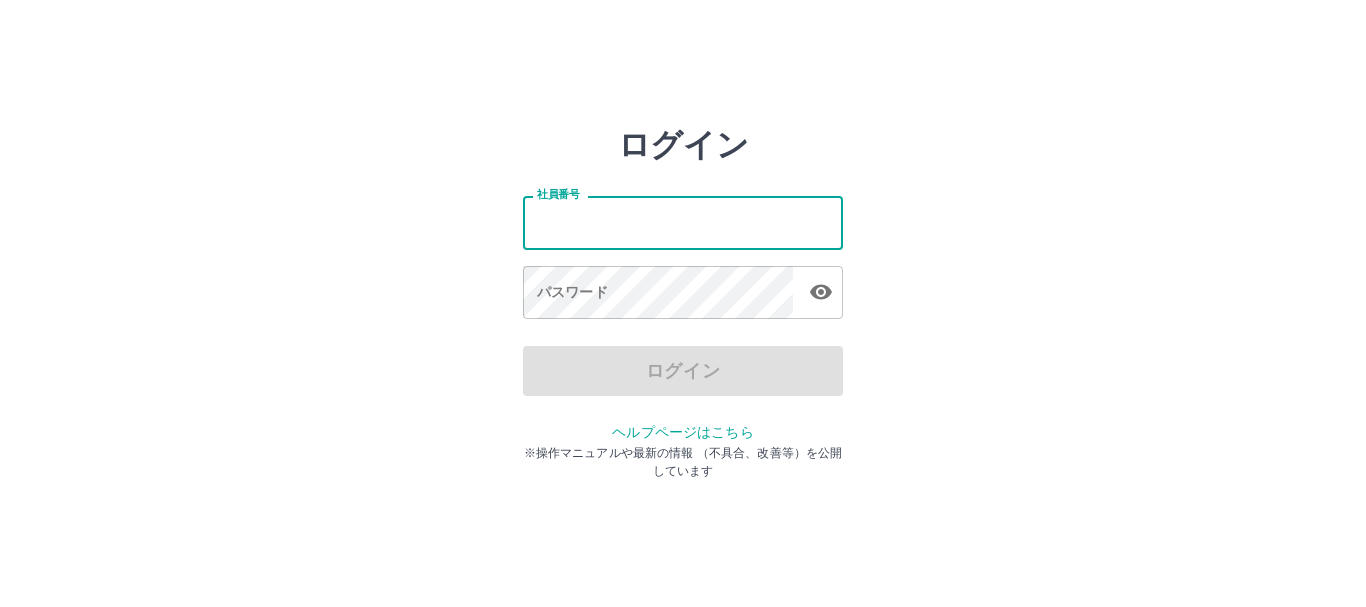 type on "*******" 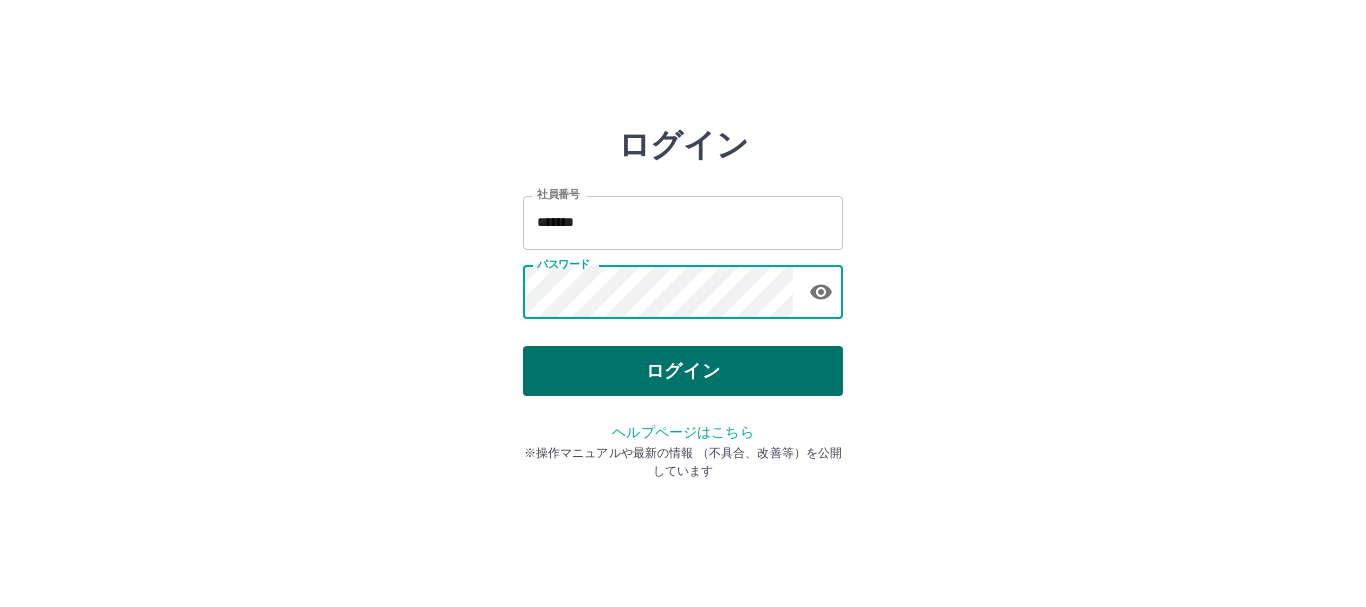 click on "ログイン" at bounding box center (683, 371) 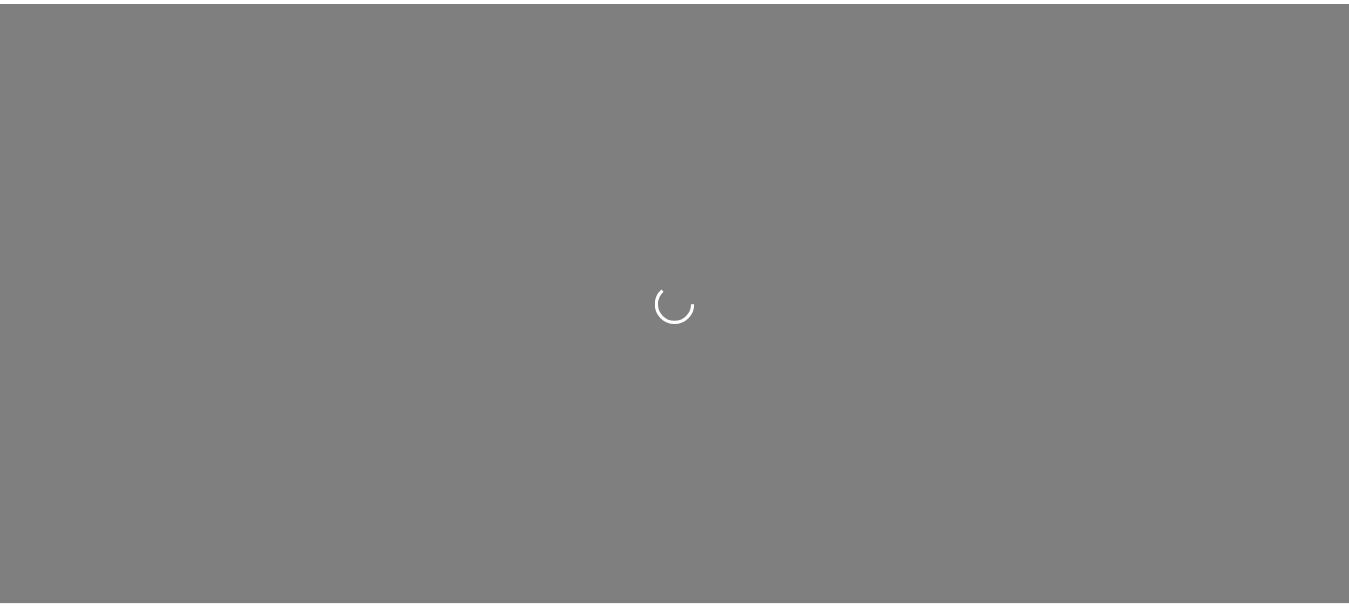 scroll, scrollTop: 0, scrollLeft: 0, axis: both 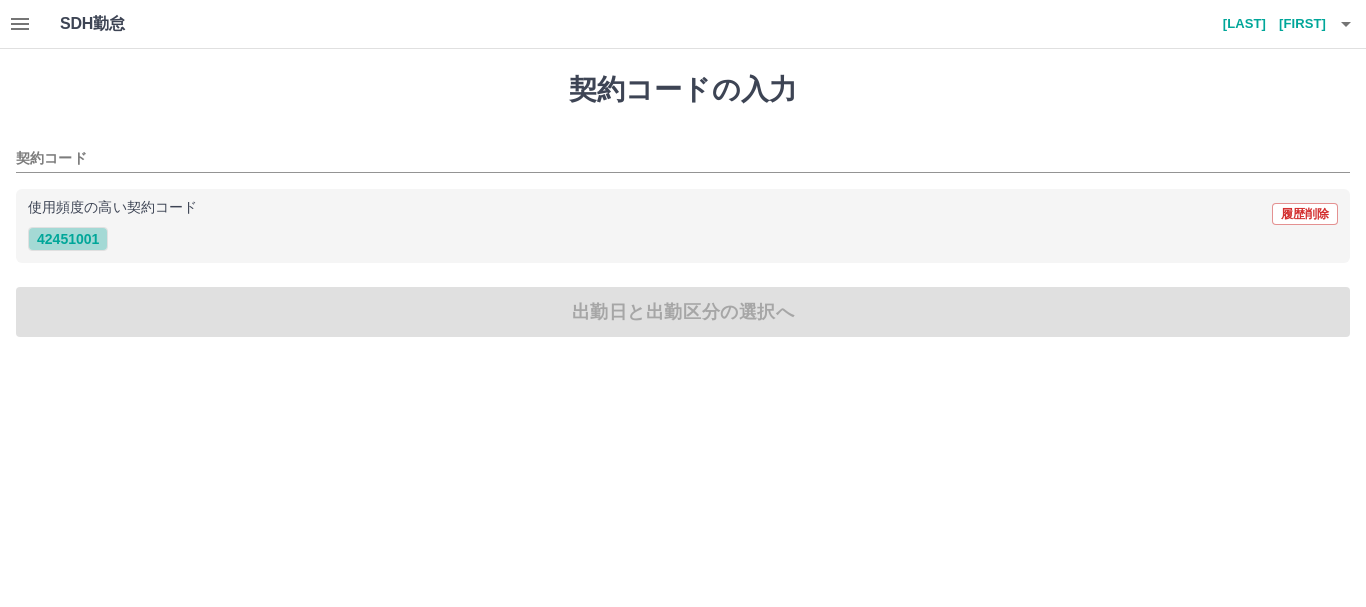 click on "42451001" at bounding box center [68, 239] 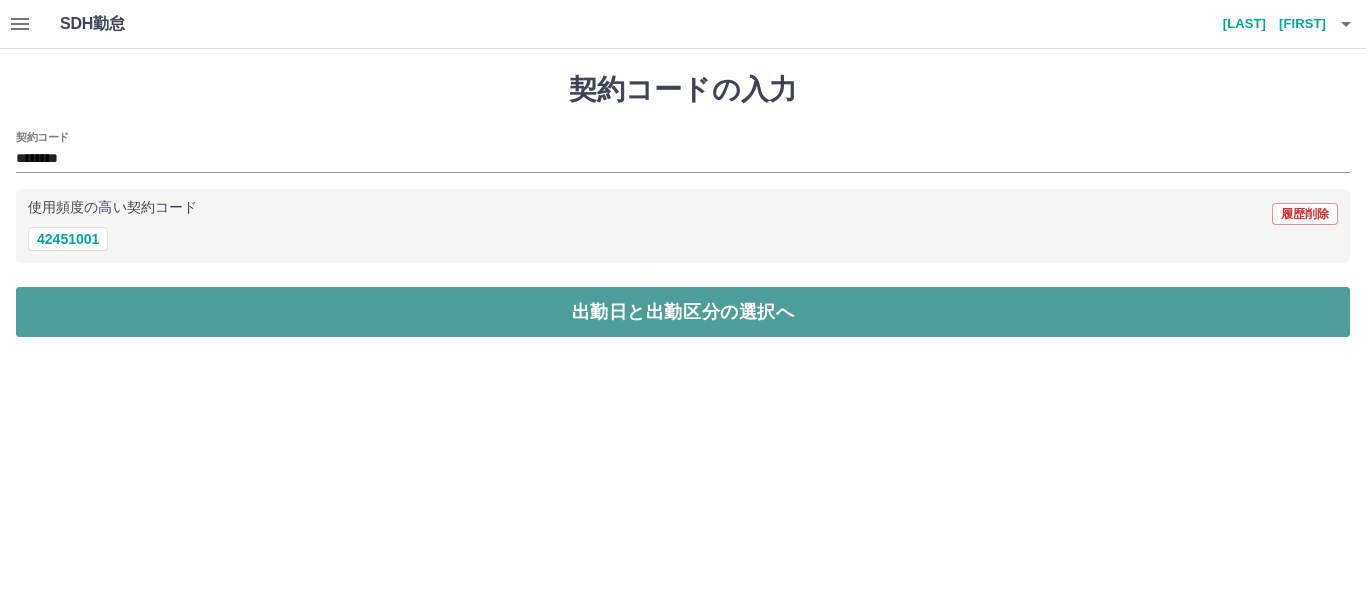 click on "出勤日と出勤区分の選択へ" at bounding box center [683, 312] 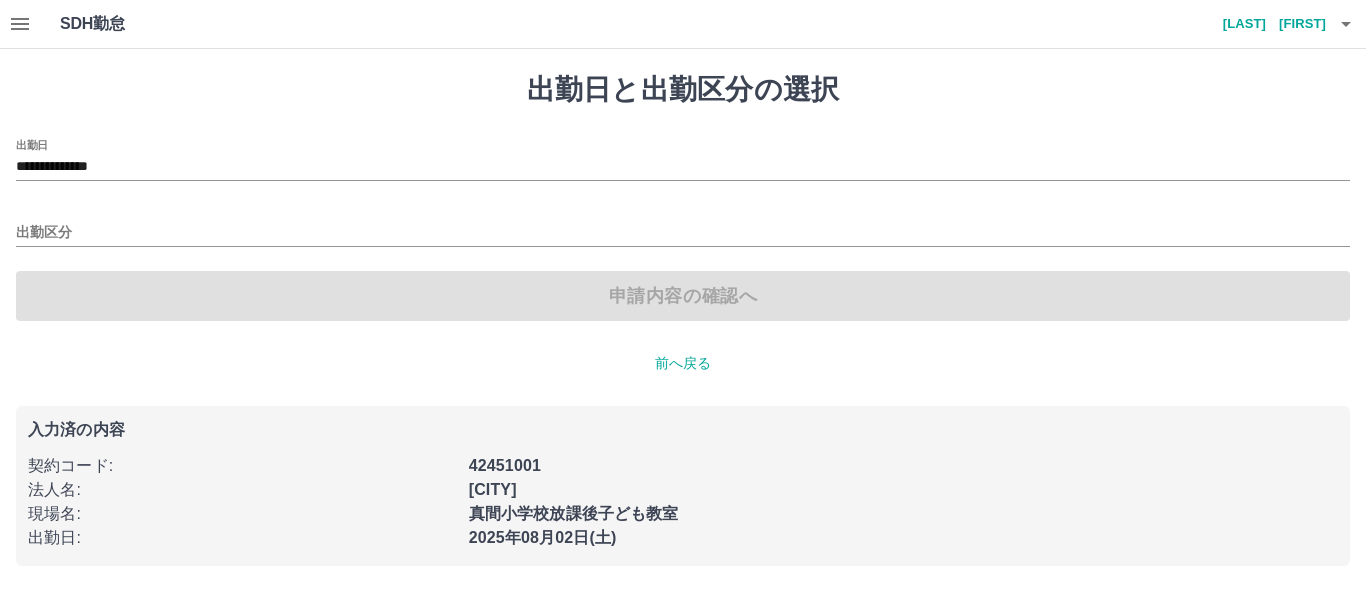 click on "出勤区分" at bounding box center [683, 226] 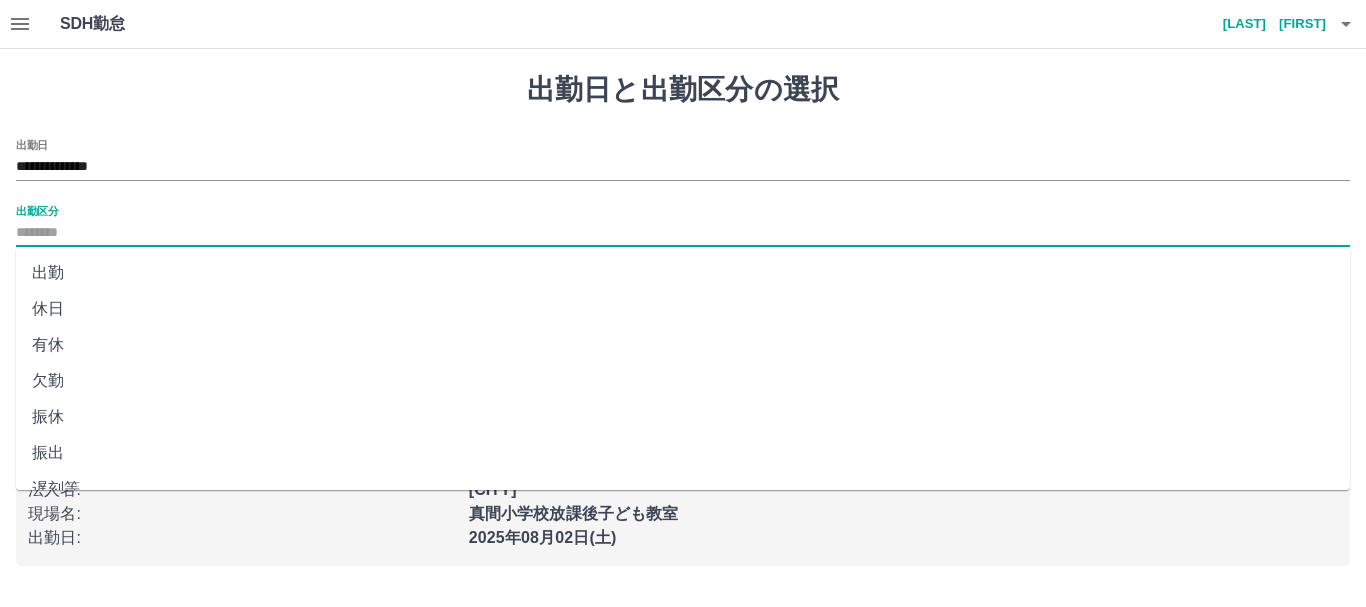 click on "出勤区分" at bounding box center [683, 233] 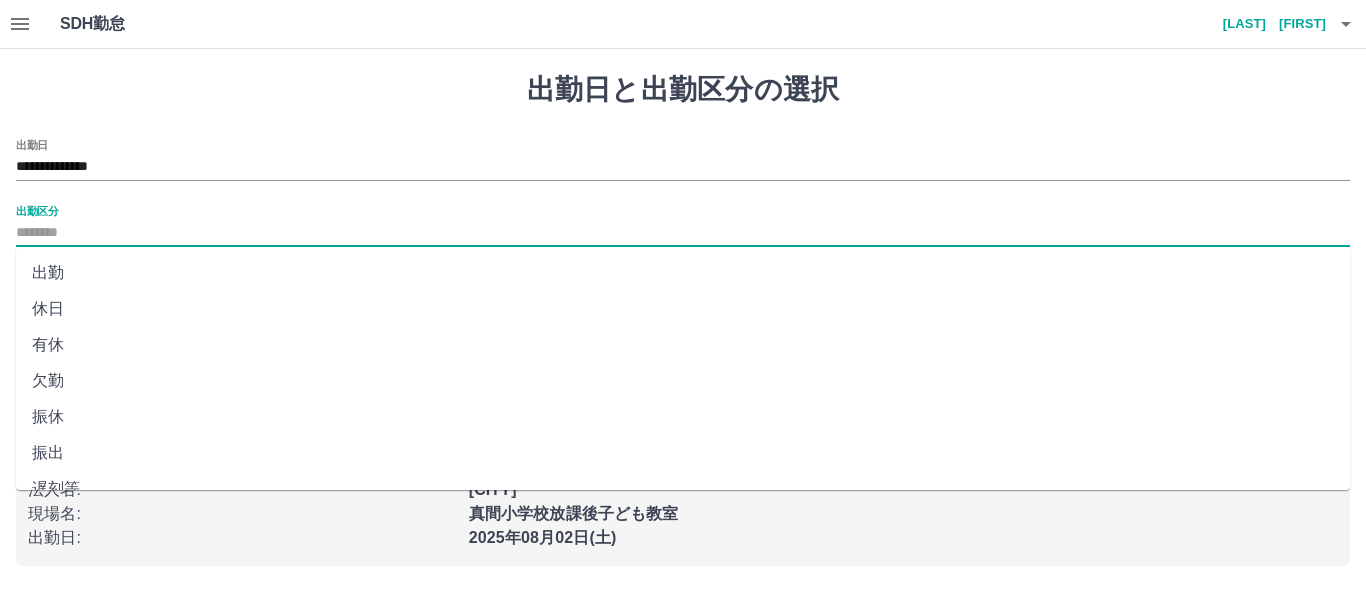 click on "出勤" at bounding box center [683, 273] 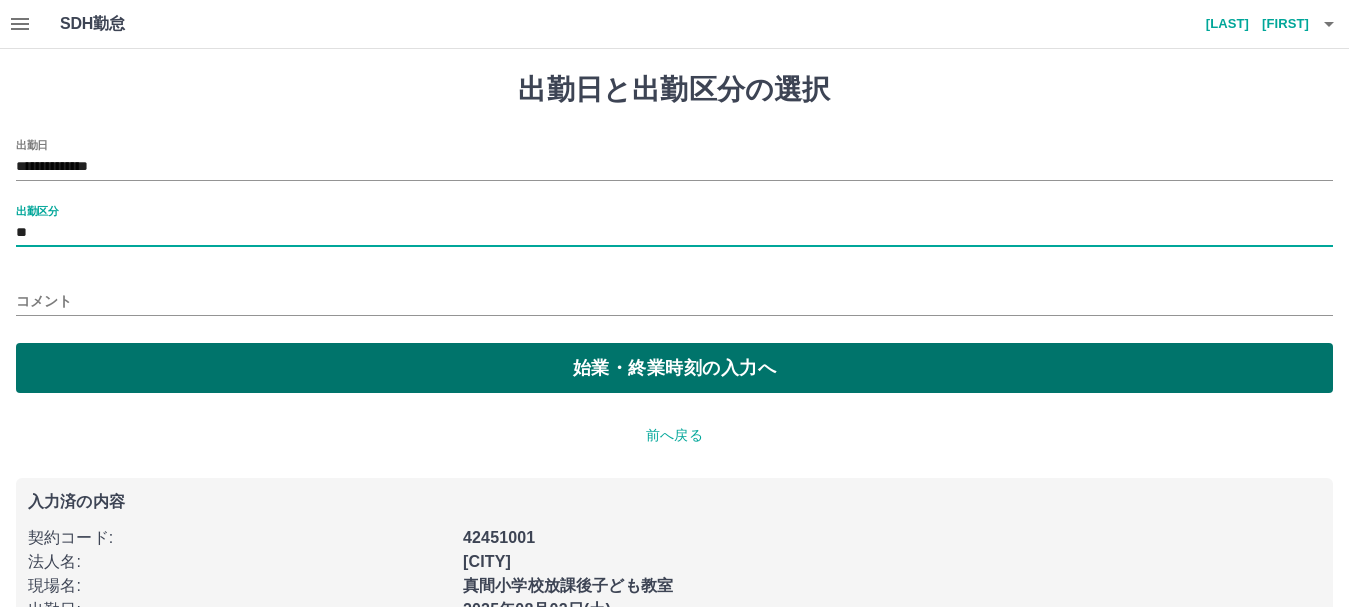 click on "始業・終業時刻の入力へ" at bounding box center (674, 368) 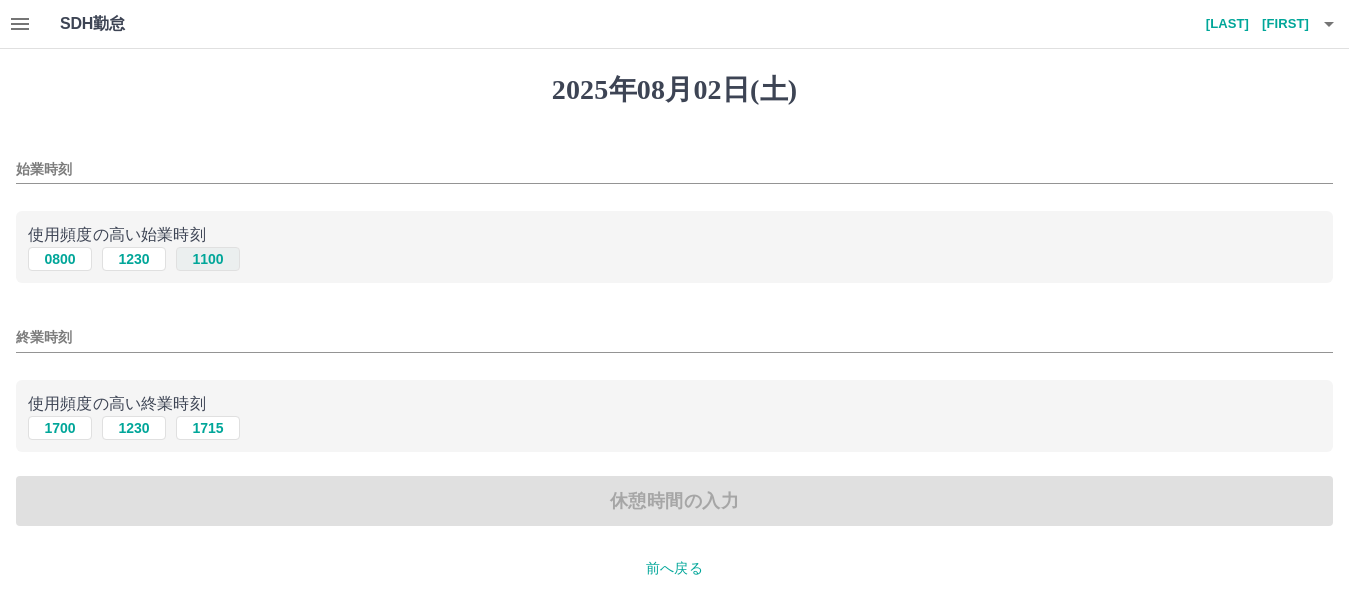 click on "1100" at bounding box center (208, 259) 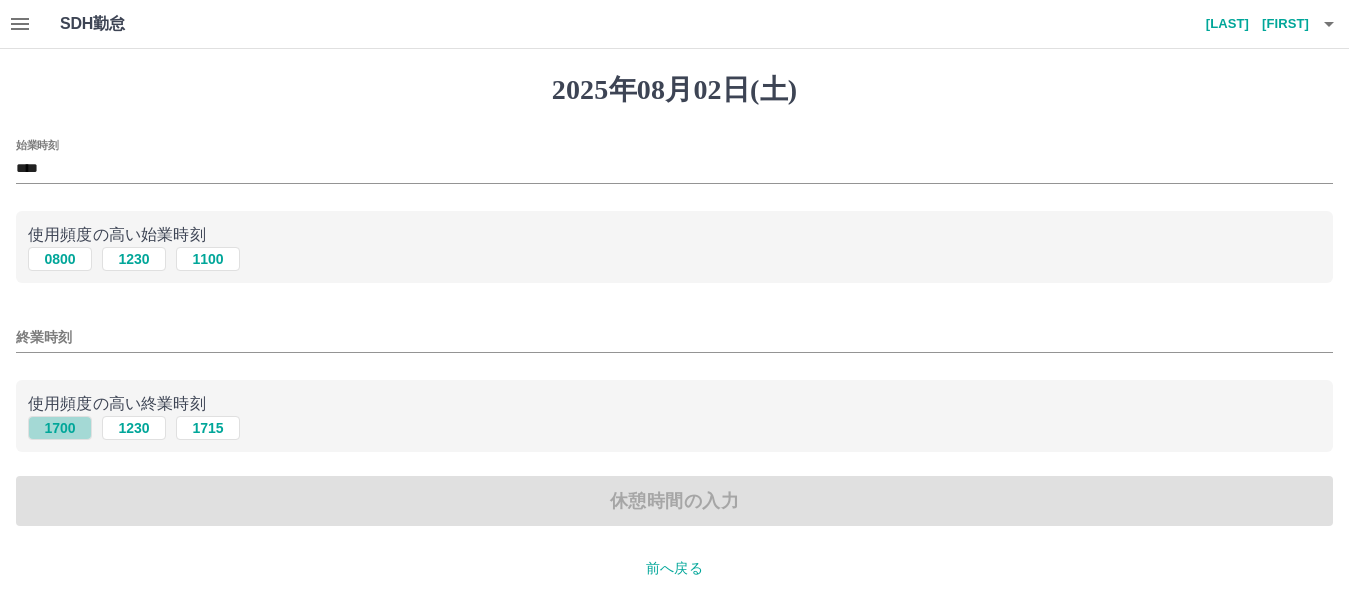 click on "1700" at bounding box center [60, 428] 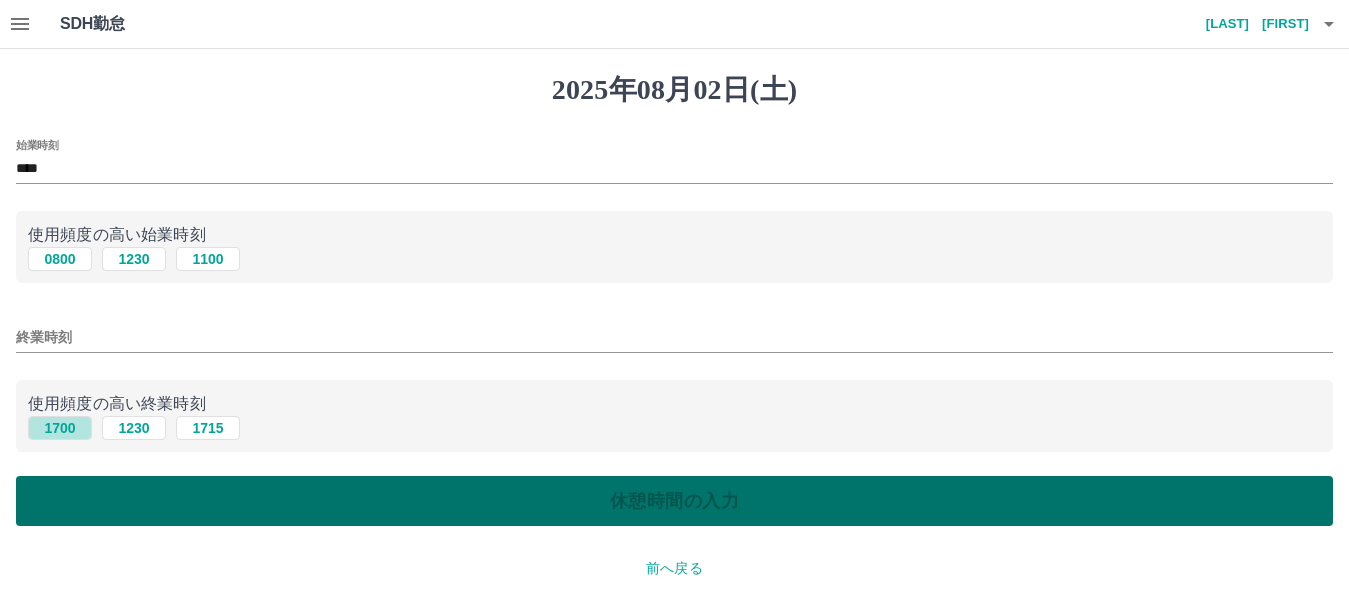 type on "****" 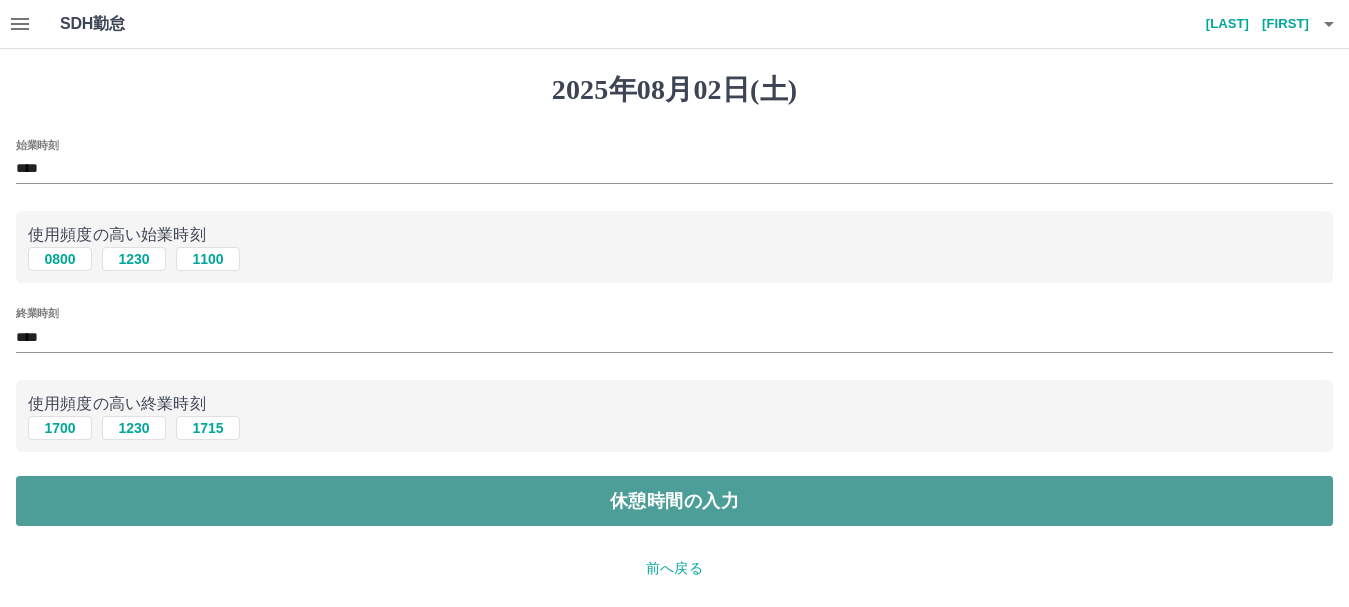 click on "休憩時間の入力" at bounding box center (674, 501) 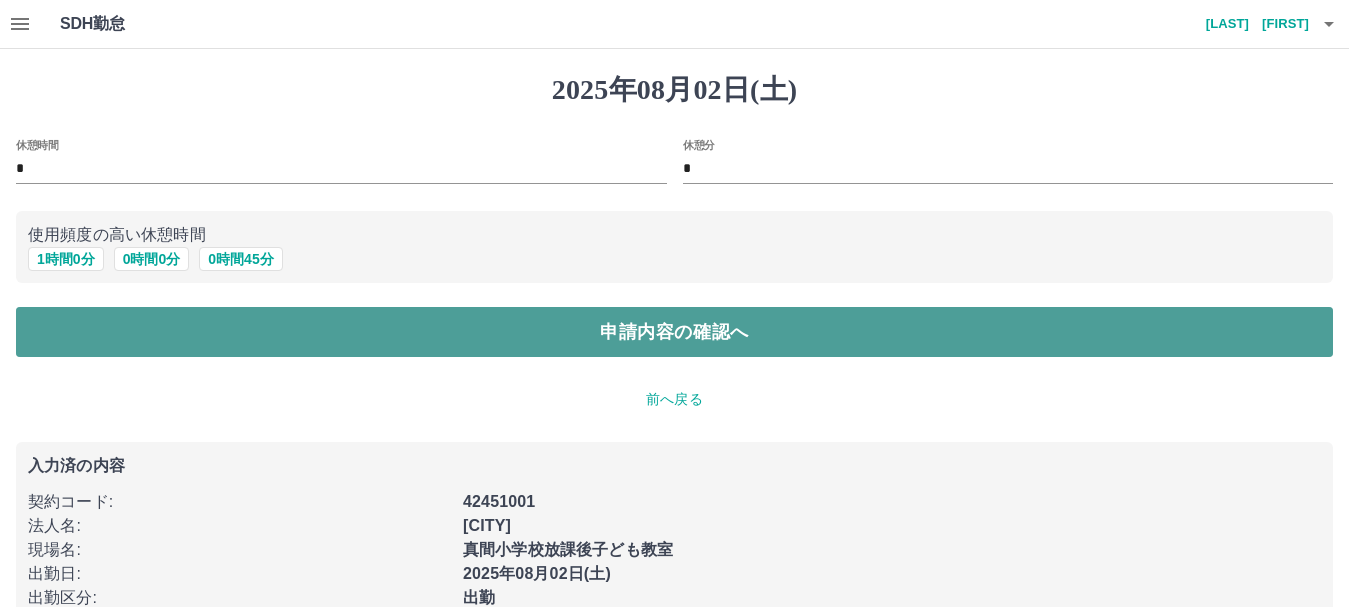click on "申請内容の確認へ" at bounding box center [674, 332] 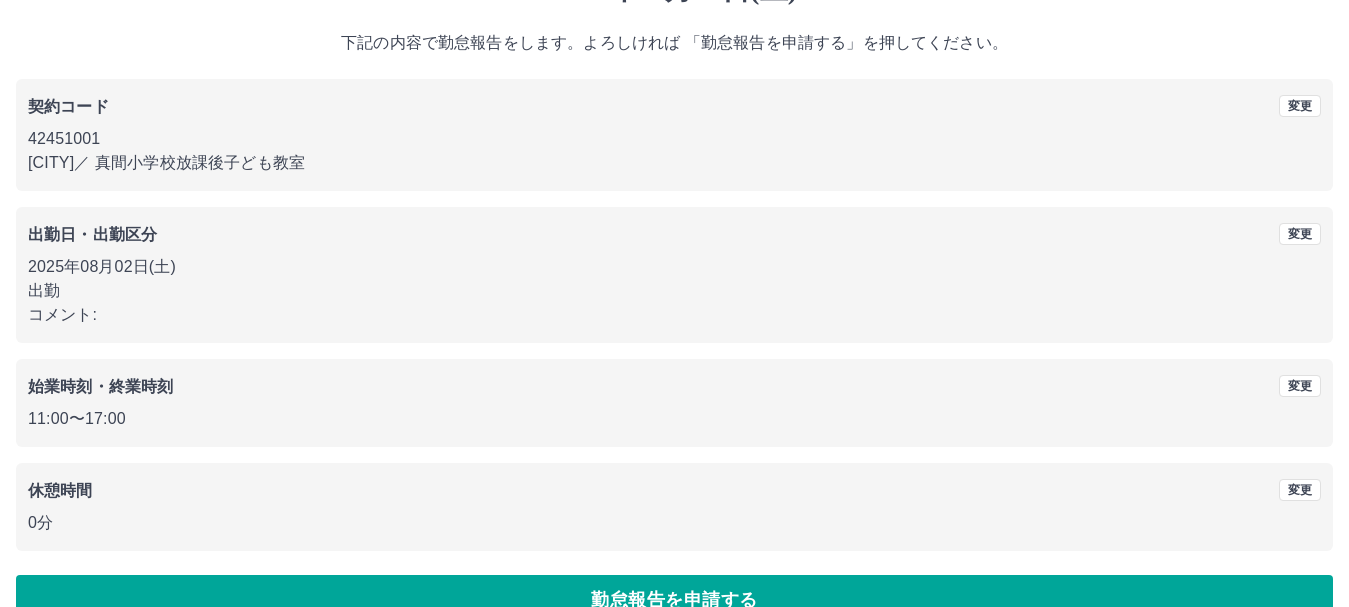 scroll, scrollTop: 142, scrollLeft: 0, axis: vertical 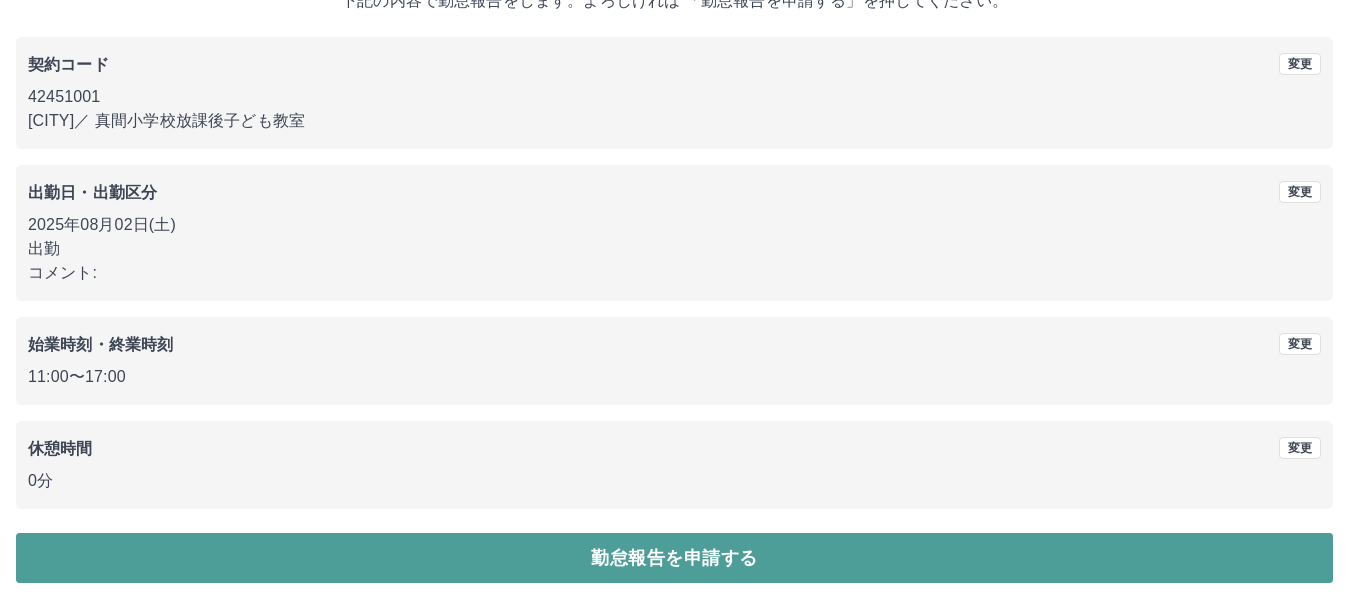 click on "勤怠報告を申請する" at bounding box center [674, 558] 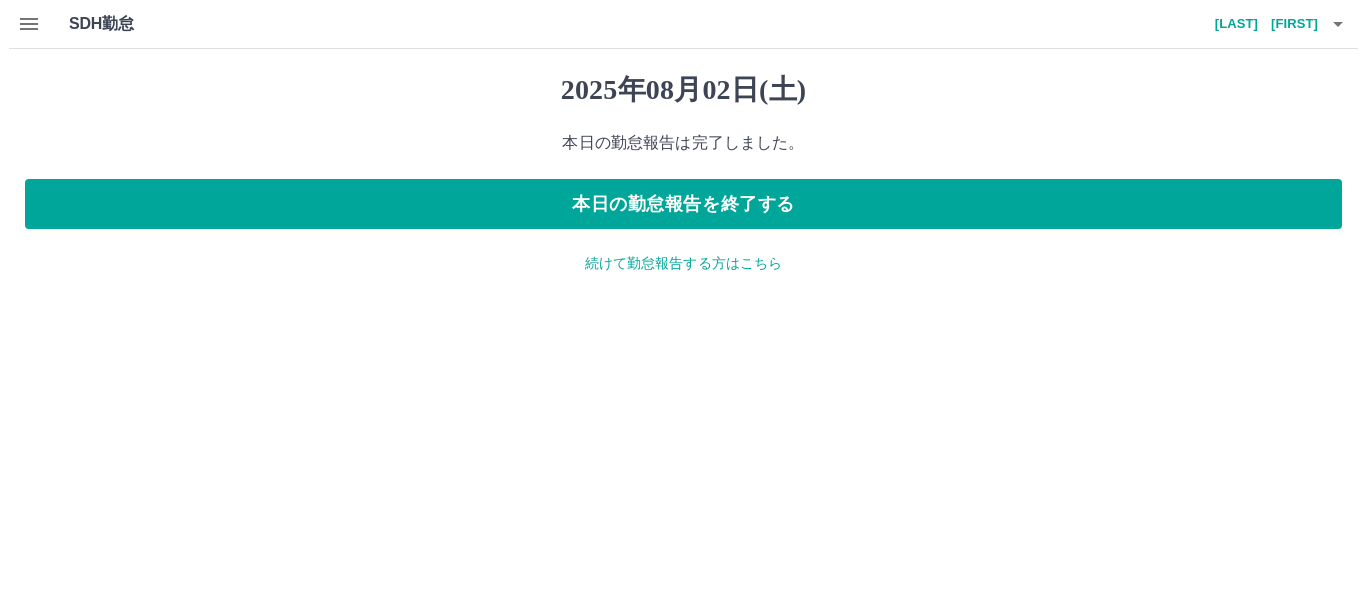scroll, scrollTop: 0, scrollLeft: 0, axis: both 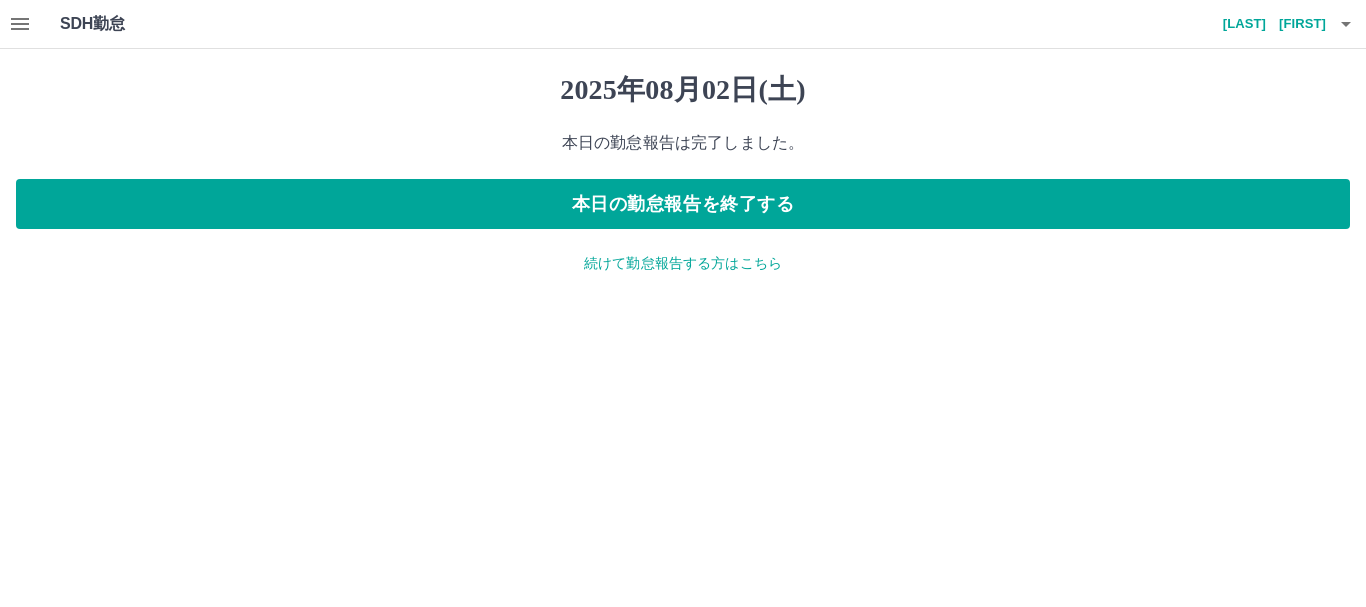 click on "続けて勤怠報告する方はこちら" at bounding box center (683, 263) 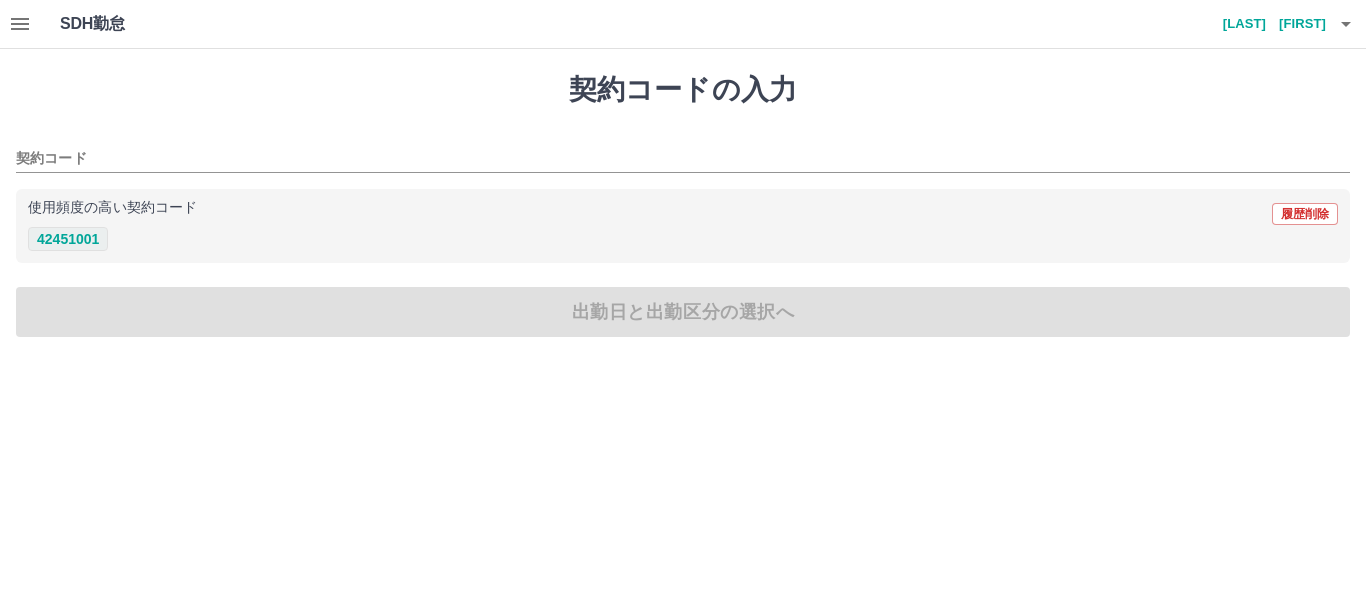 click on "42451001" at bounding box center [68, 239] 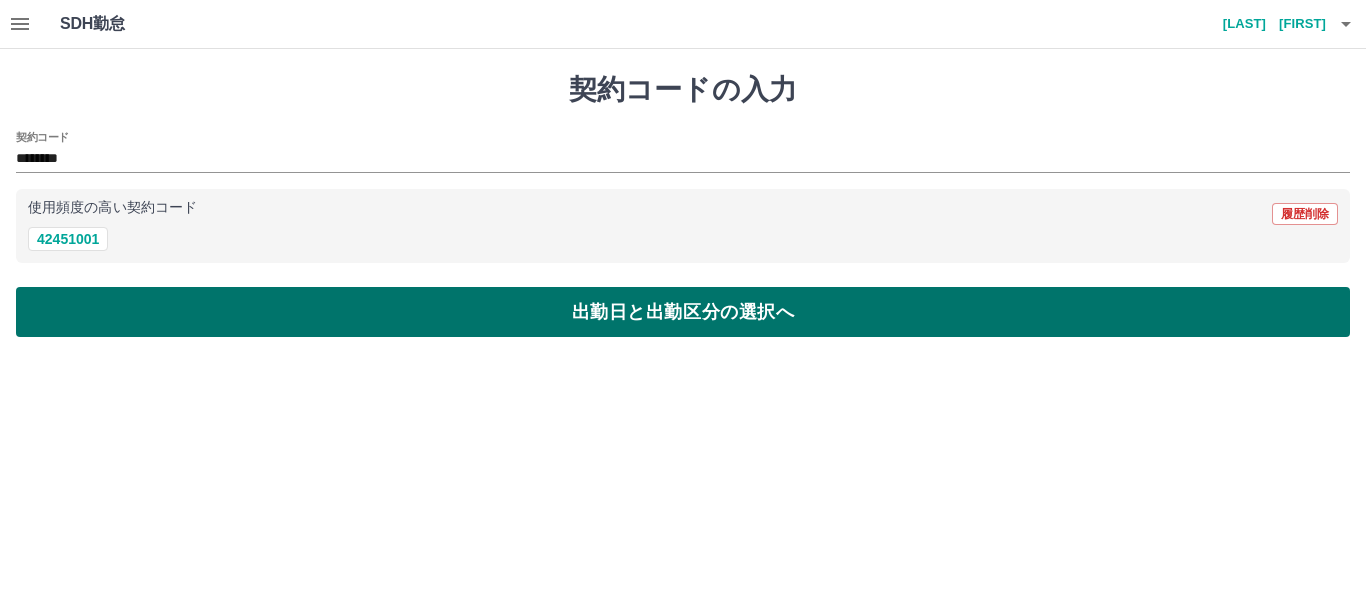 click on "出勤日と出勤区分の選択へ" at bounding box center [683, 312] 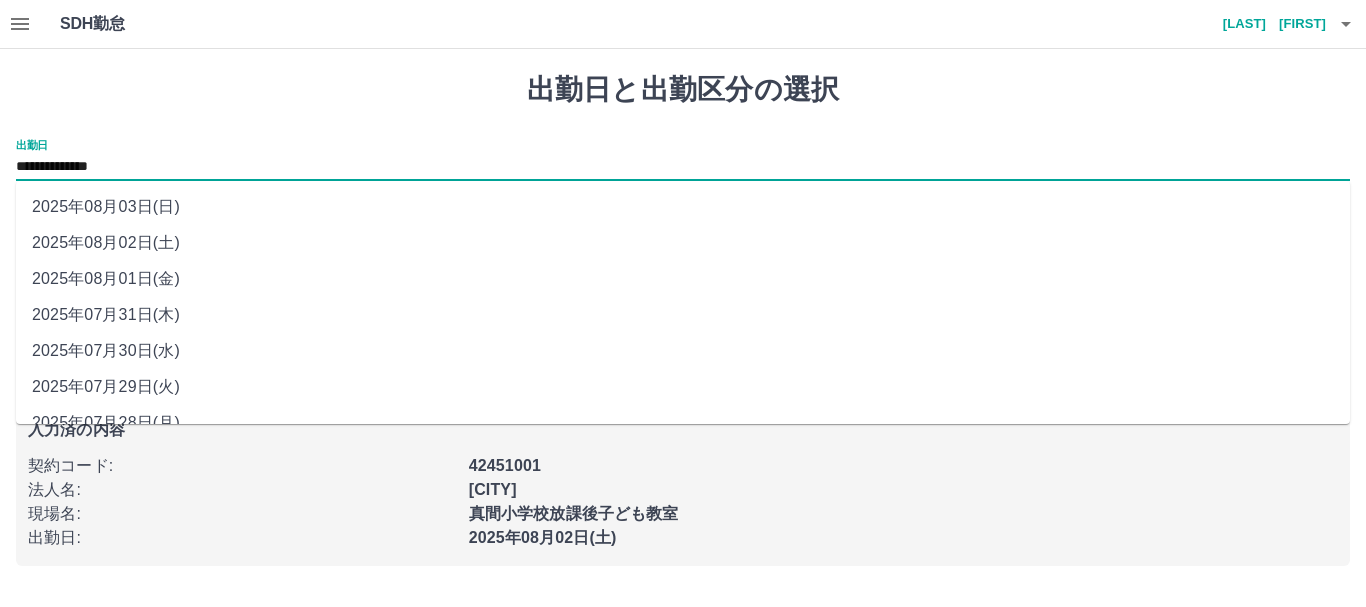 click on "**********" at bounding box center [683, 167] 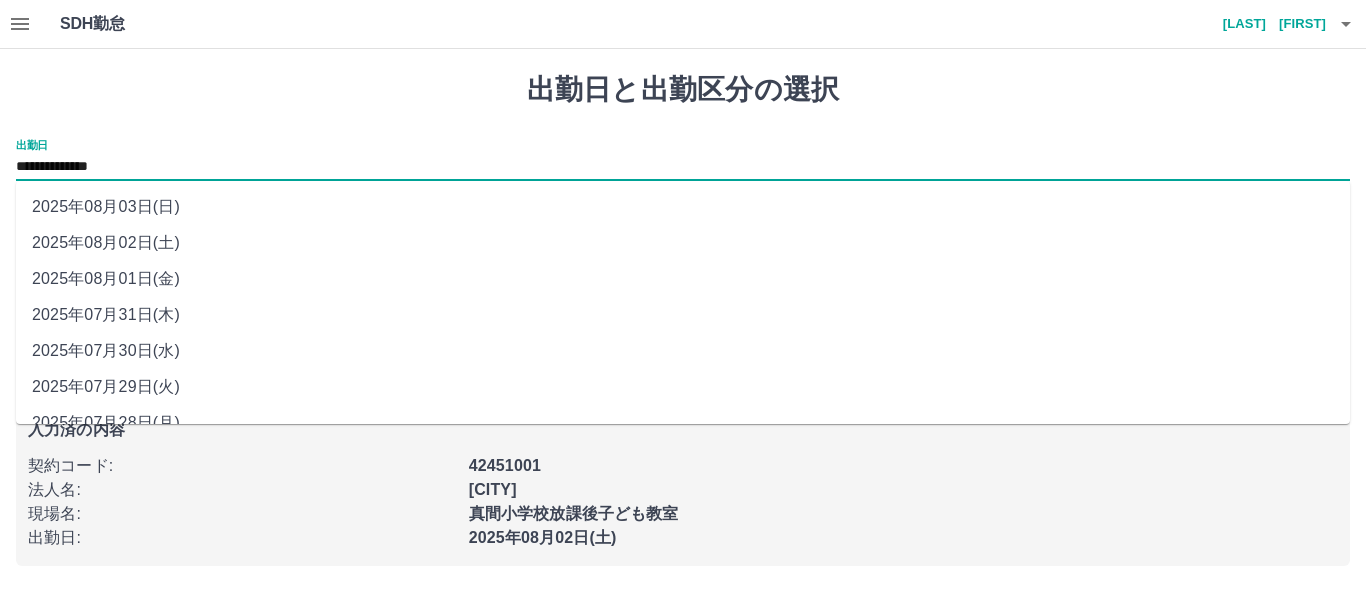 click on "2025年08月03日(日)" at bounding box center (683, 207) 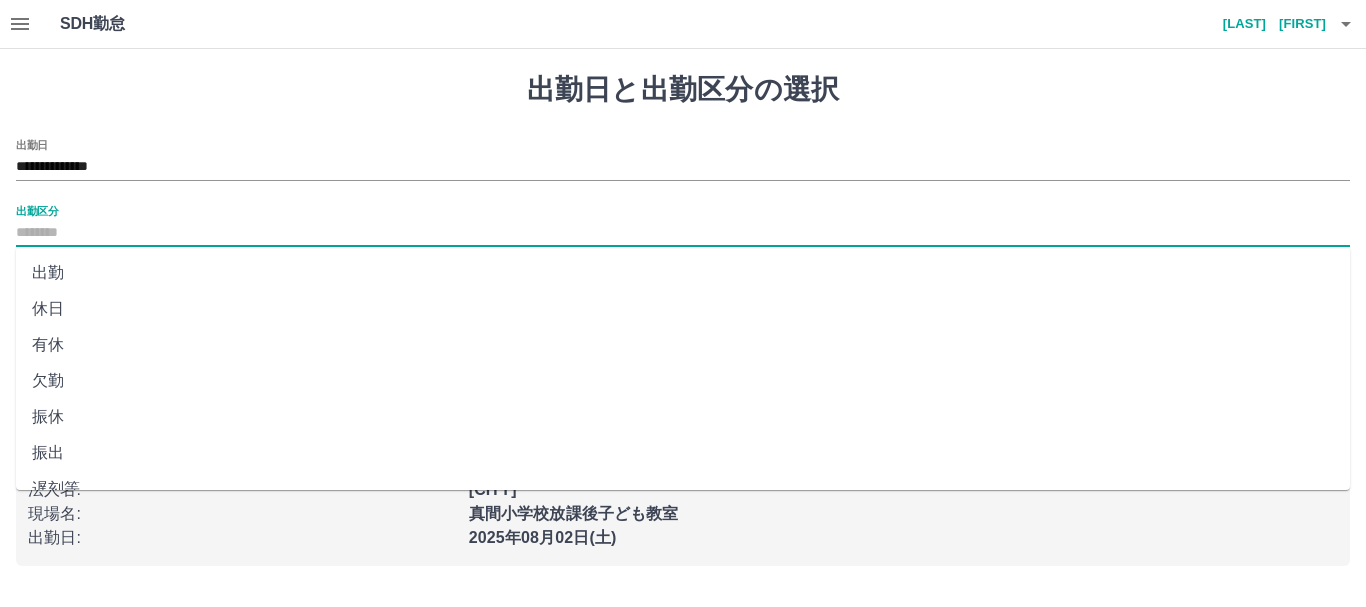 click on "出勤区分" at bounding box center (683, 233) 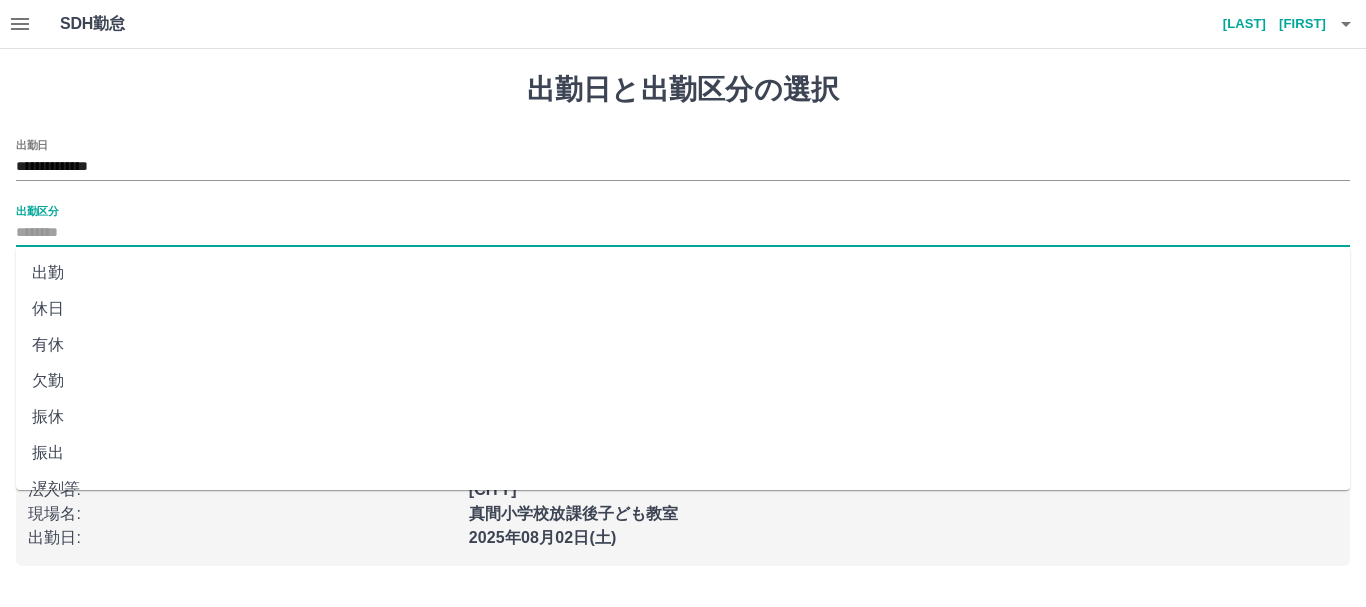 click on "休日" at bounding box center (683, 309) 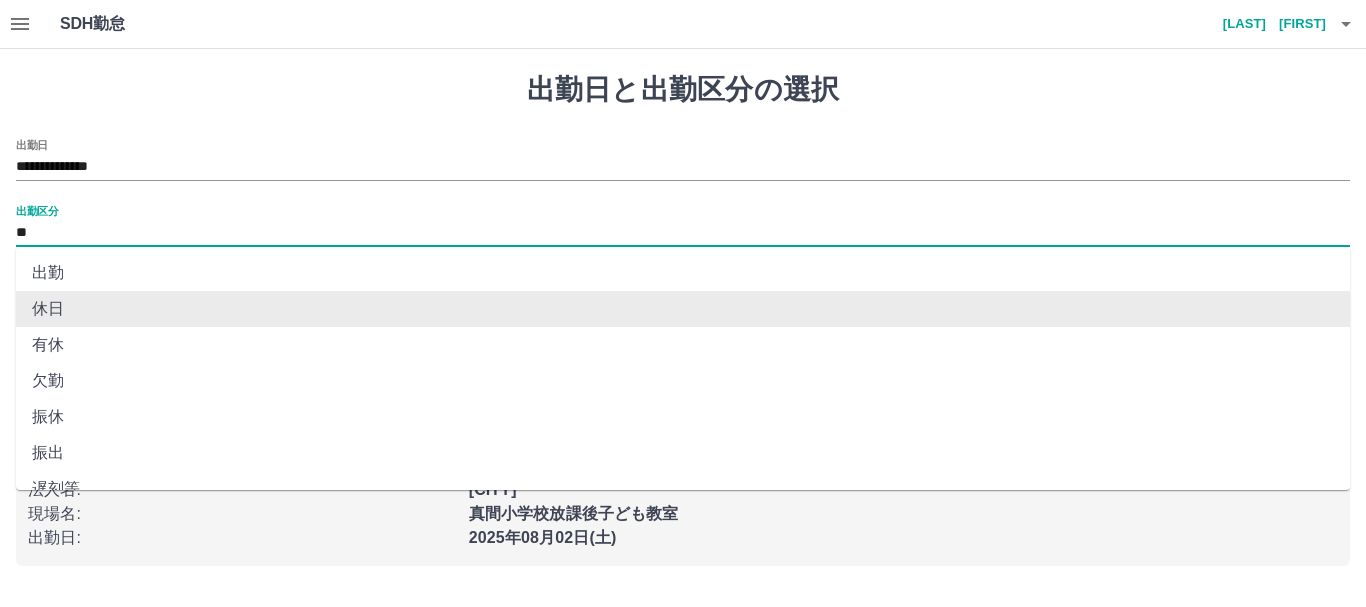 click on "**" at bounding box center [683, 233] 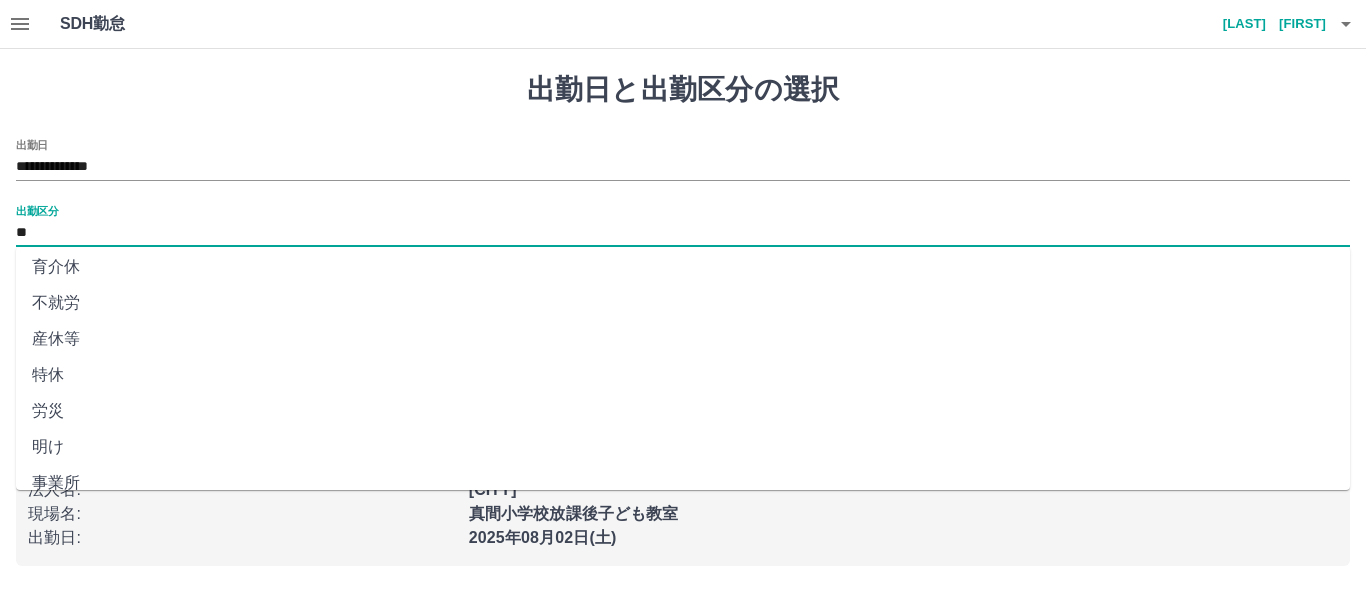 scroll, scrollTop: 421, scrollLeft: 0, axis: vertical 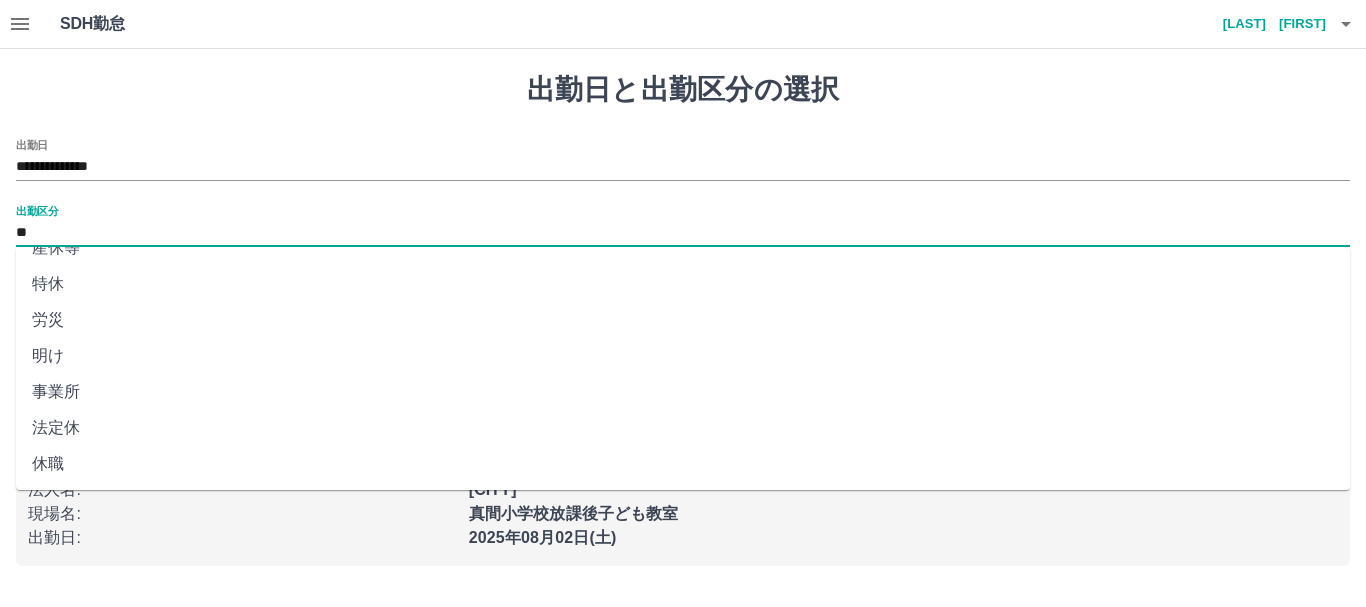 click on "法定休" at bounding box center [683, 428] 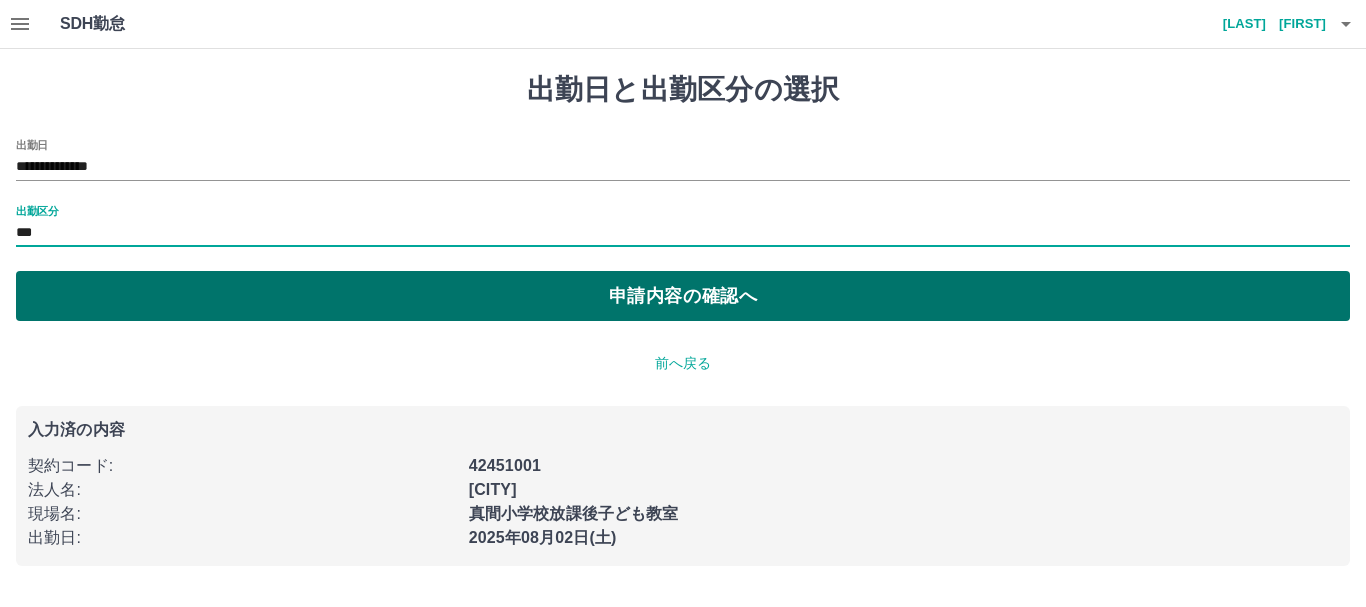 click on "申請内容の確認へ" at bounding box center [683, 296] 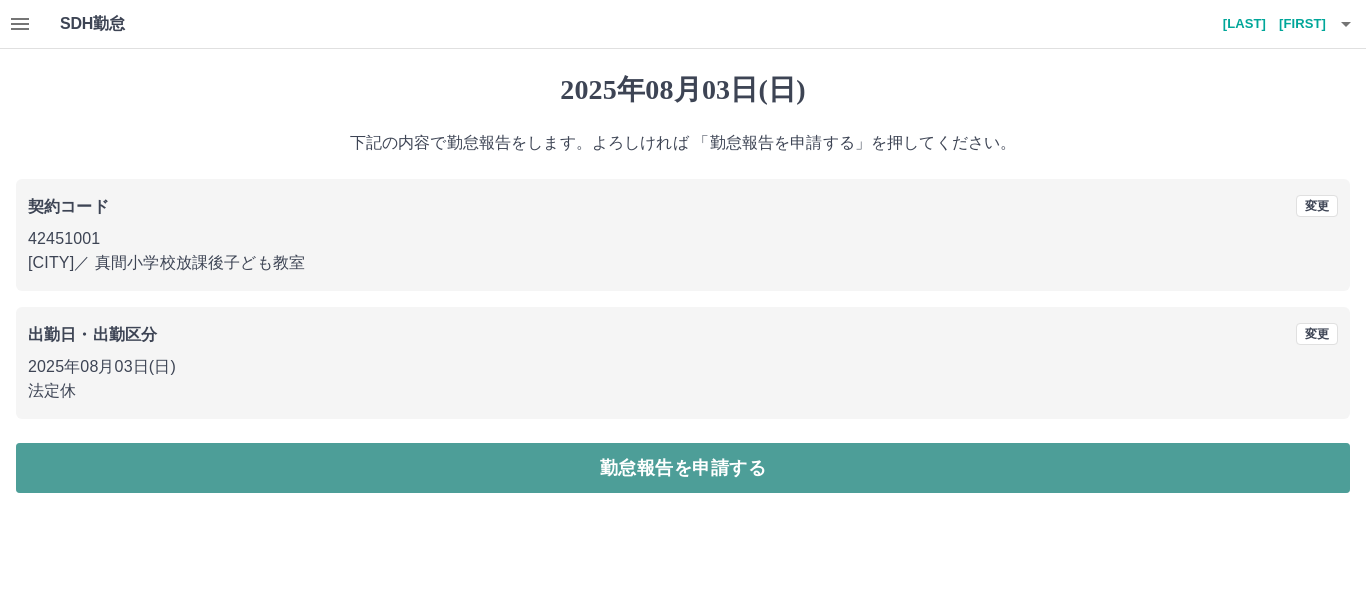 click on "勤怠報告を申請する" at bounding box center (683, 468) 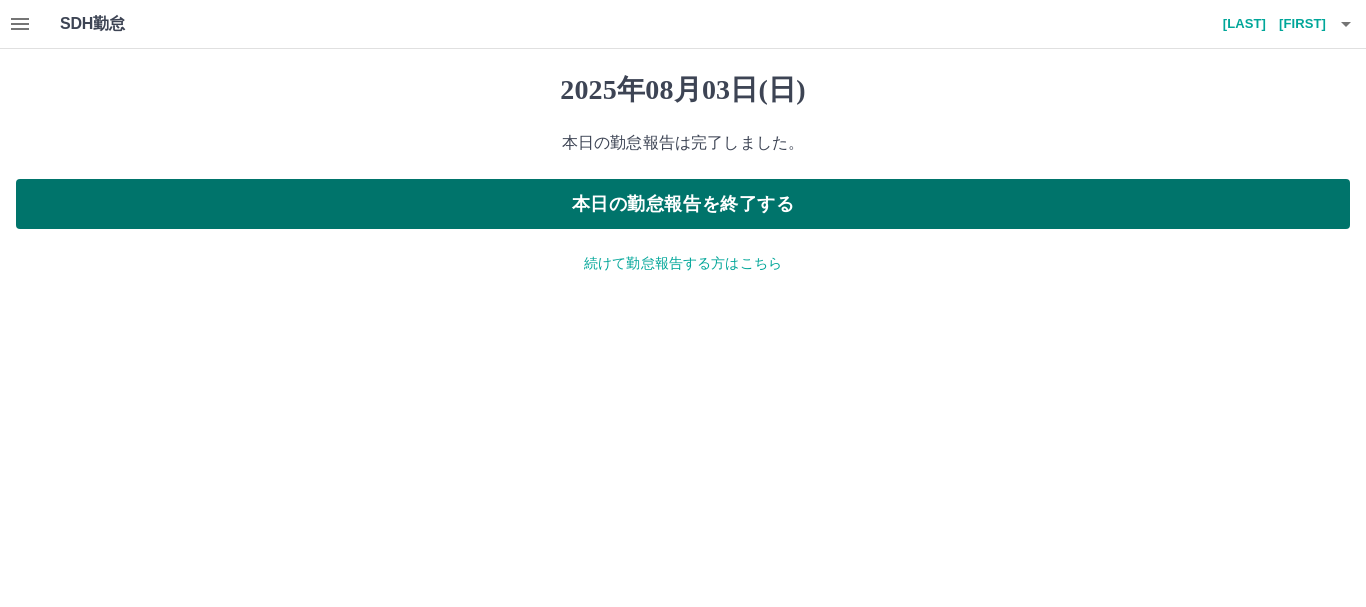 click on "本日の勤怠報告を終了する" at bounding box center [683, 204] 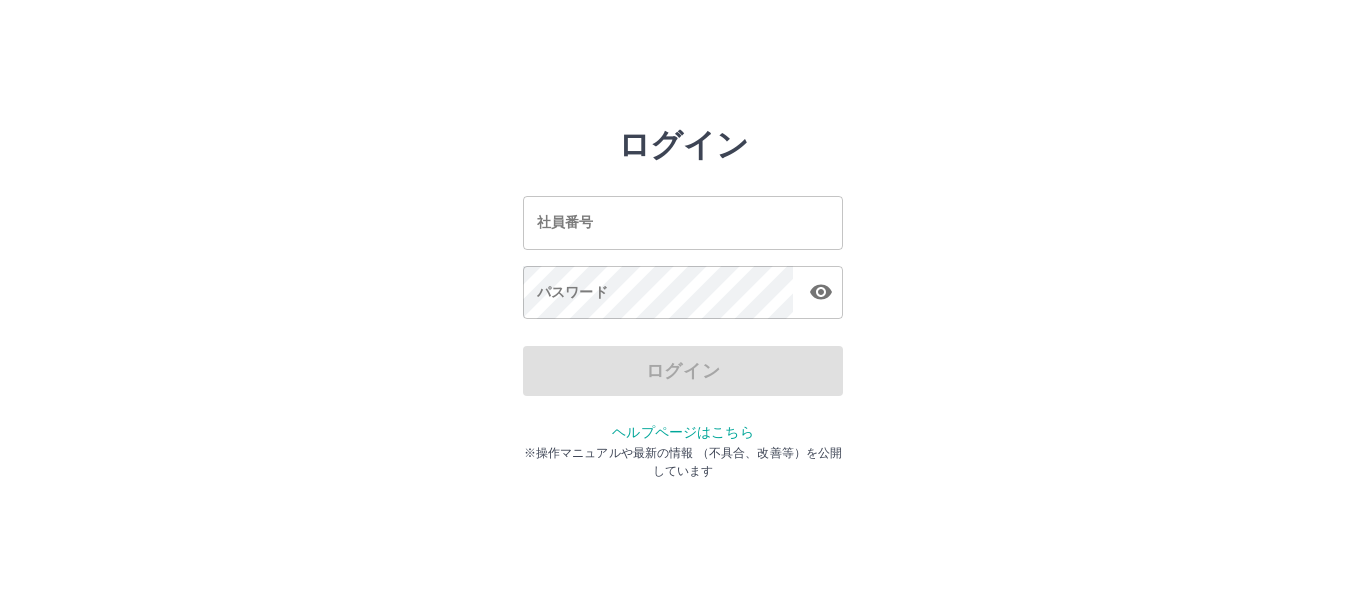 scroll, scrollTop: 0, scrollLeft: 0, axis: both 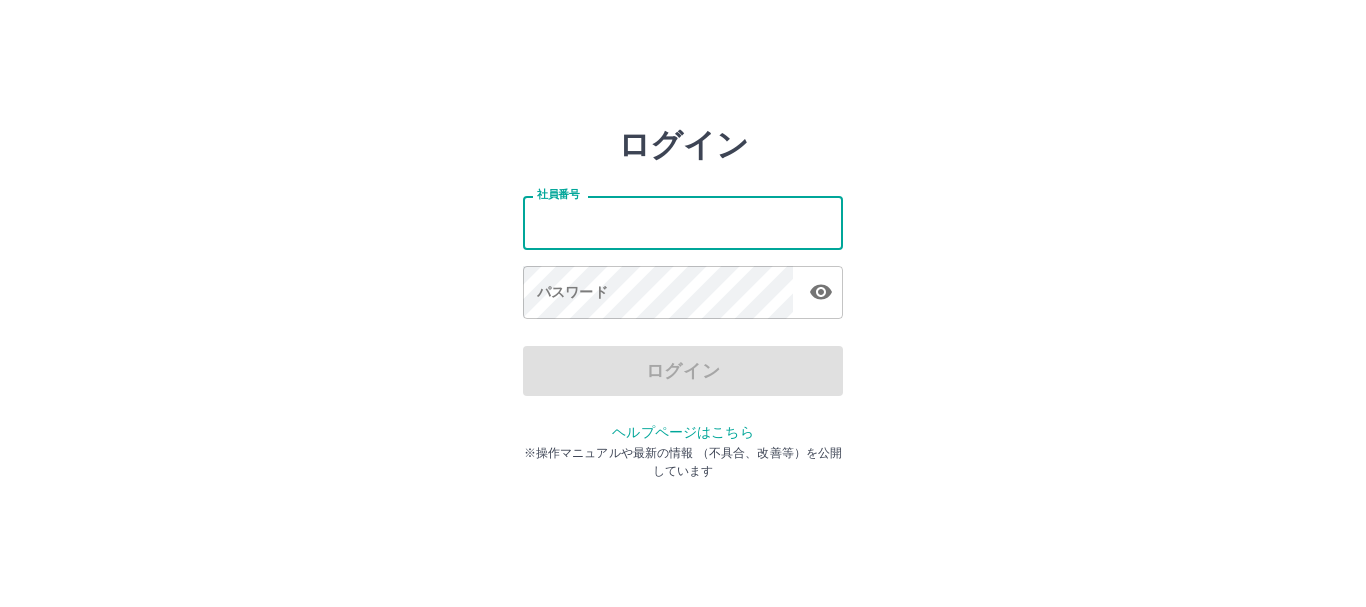 type on "*******" 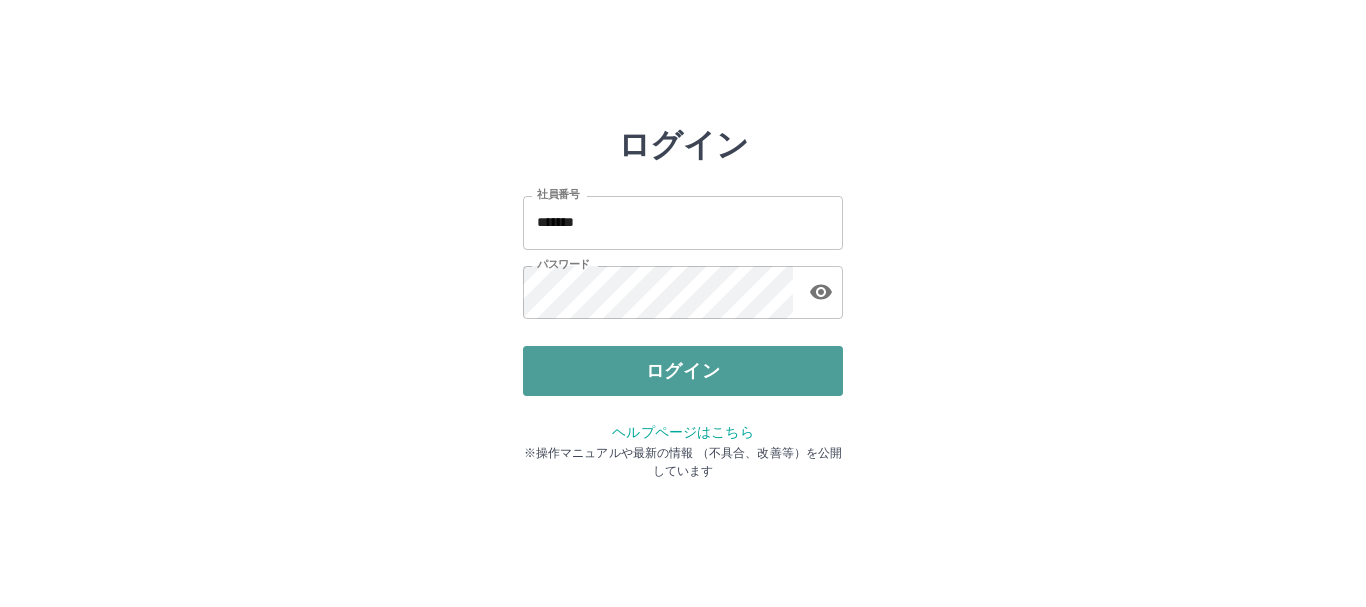 click on "ログイン" at bounding box center (683, 371) 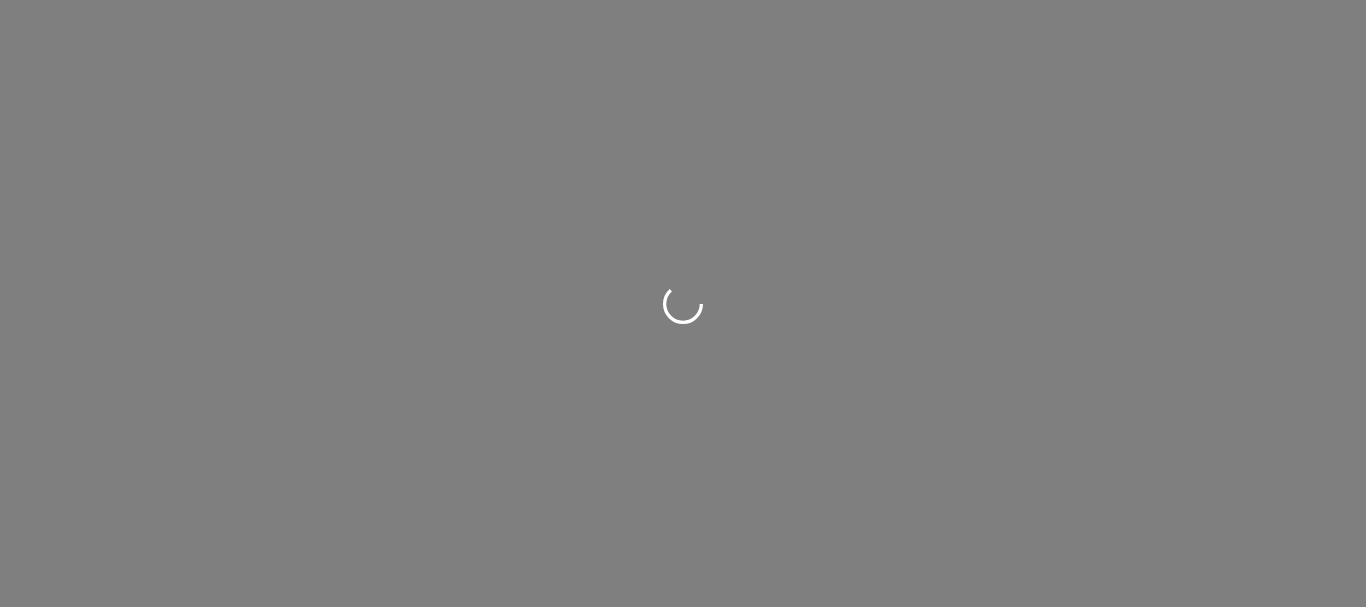 scroll, scrollTop: 0, scrollLeft: 0, axis: both 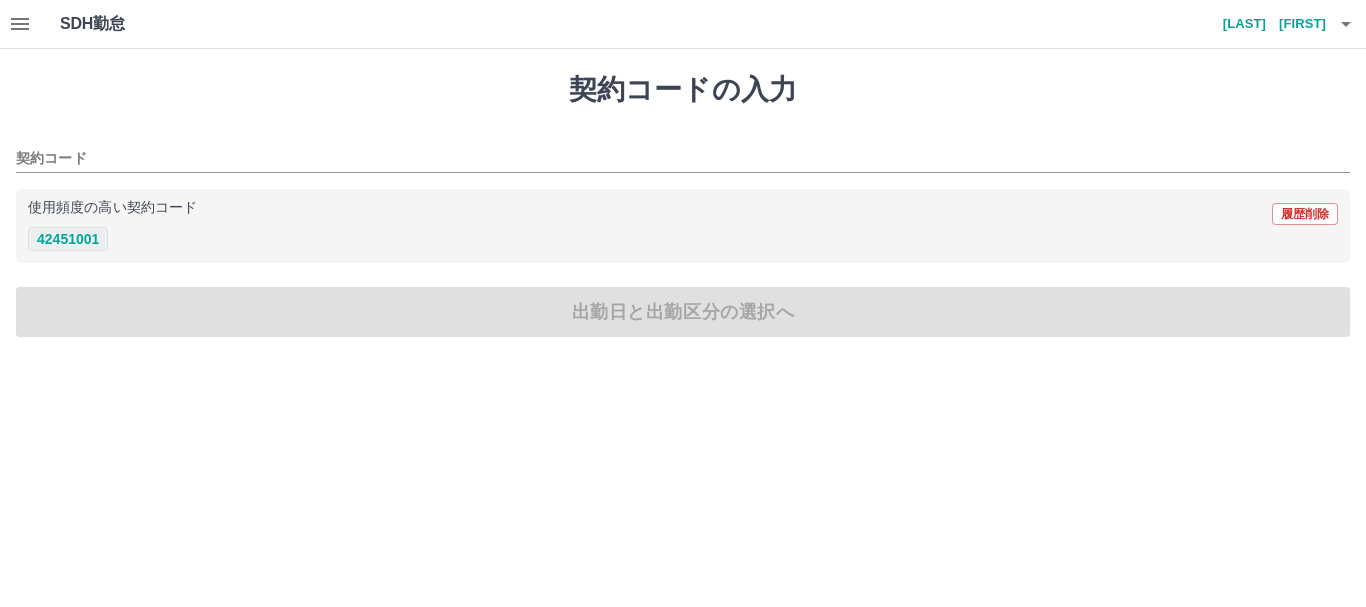 click on "42451001" at bounding box center (68, 239) 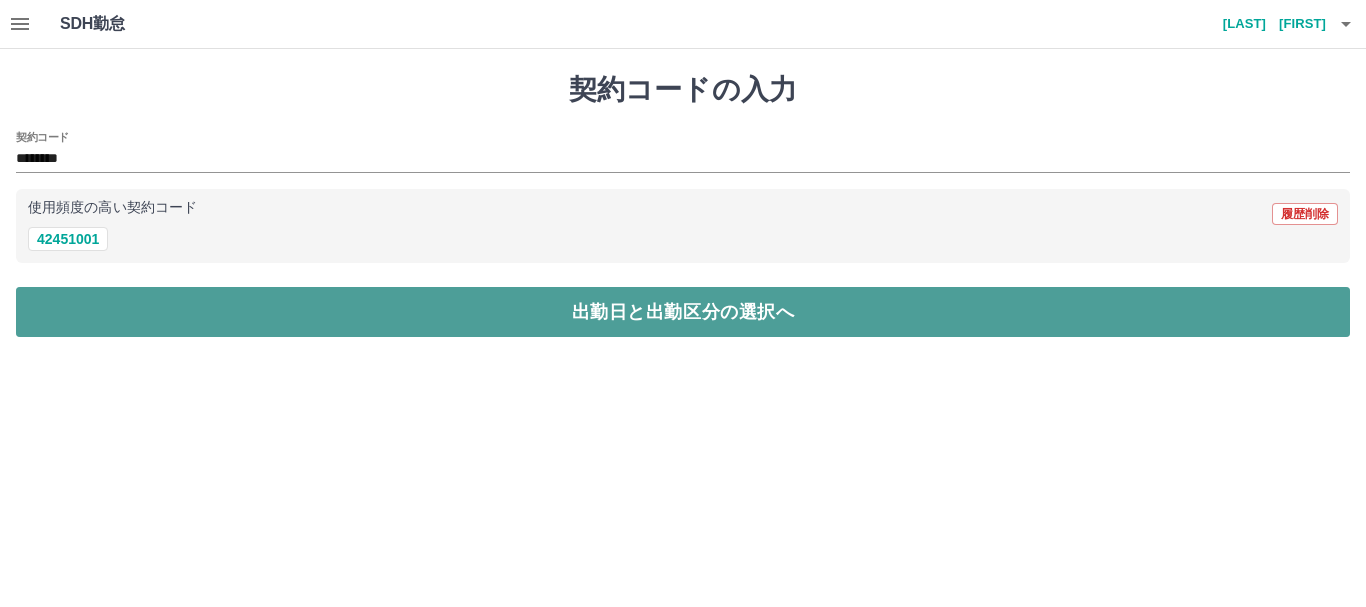 click on "出勤日と出勤区分の選択へ" at bounding box center (683, 312) 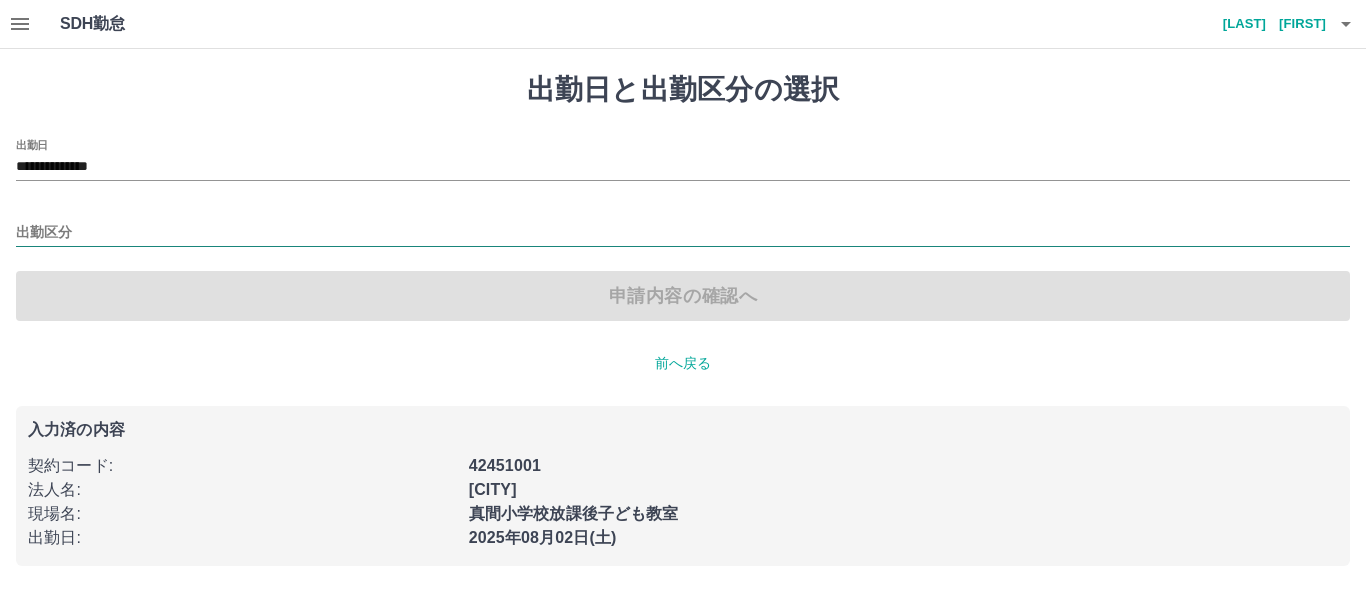 click on "出勤区分" at bounding box center (683, 233) 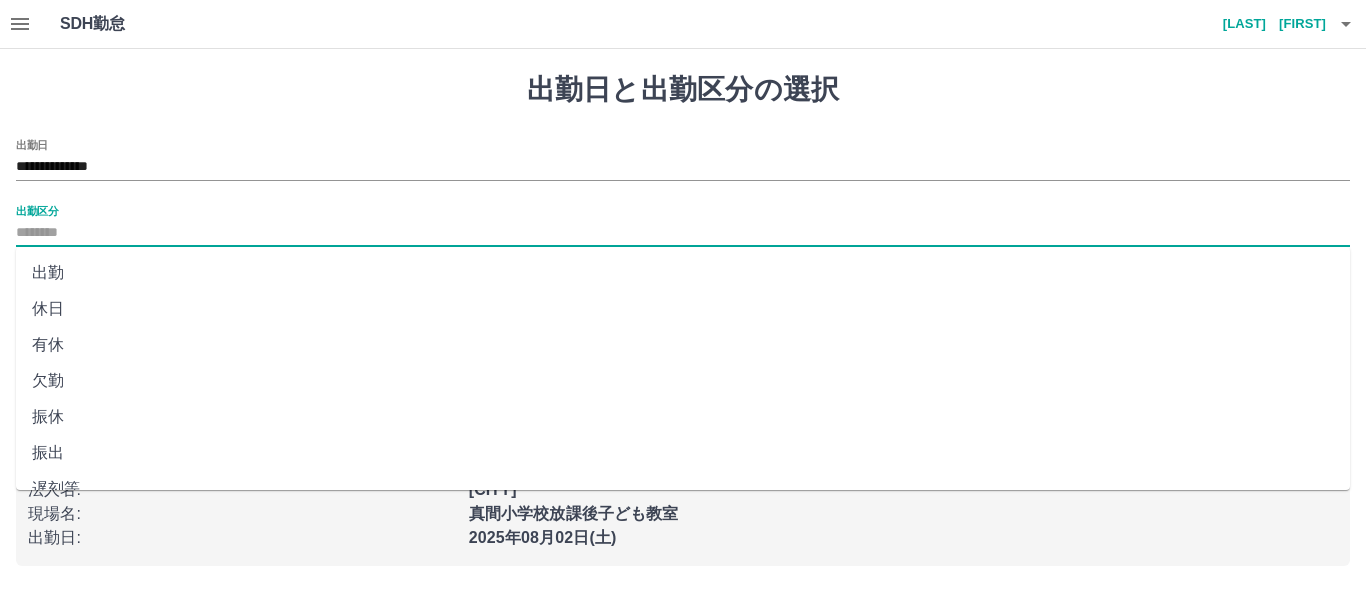 click on "休日" at bounding box center (683, 309) 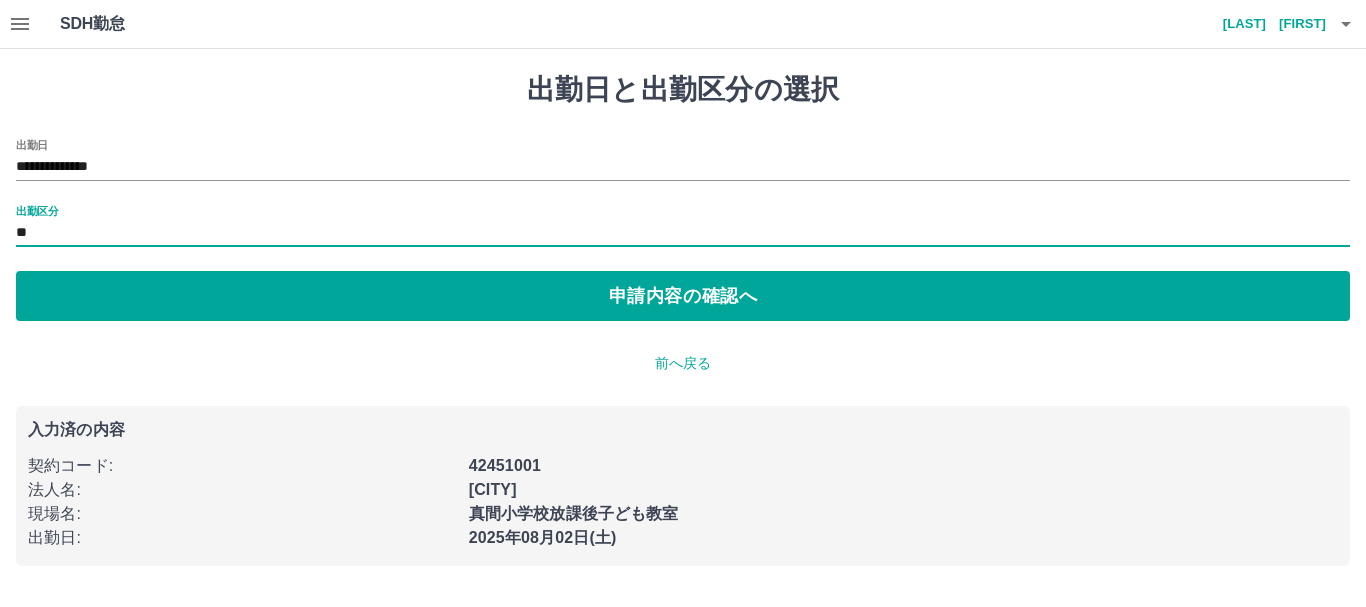 type on "**" 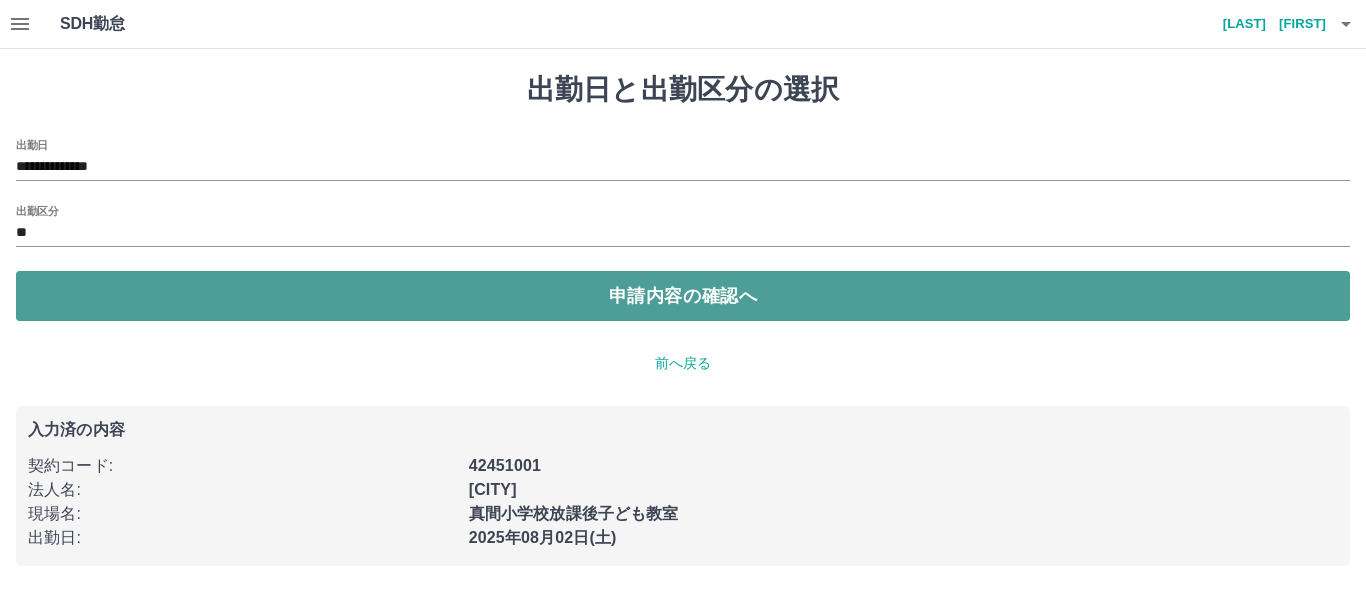 click on "申請内容の確認へ" at bounding box center [683, 296] 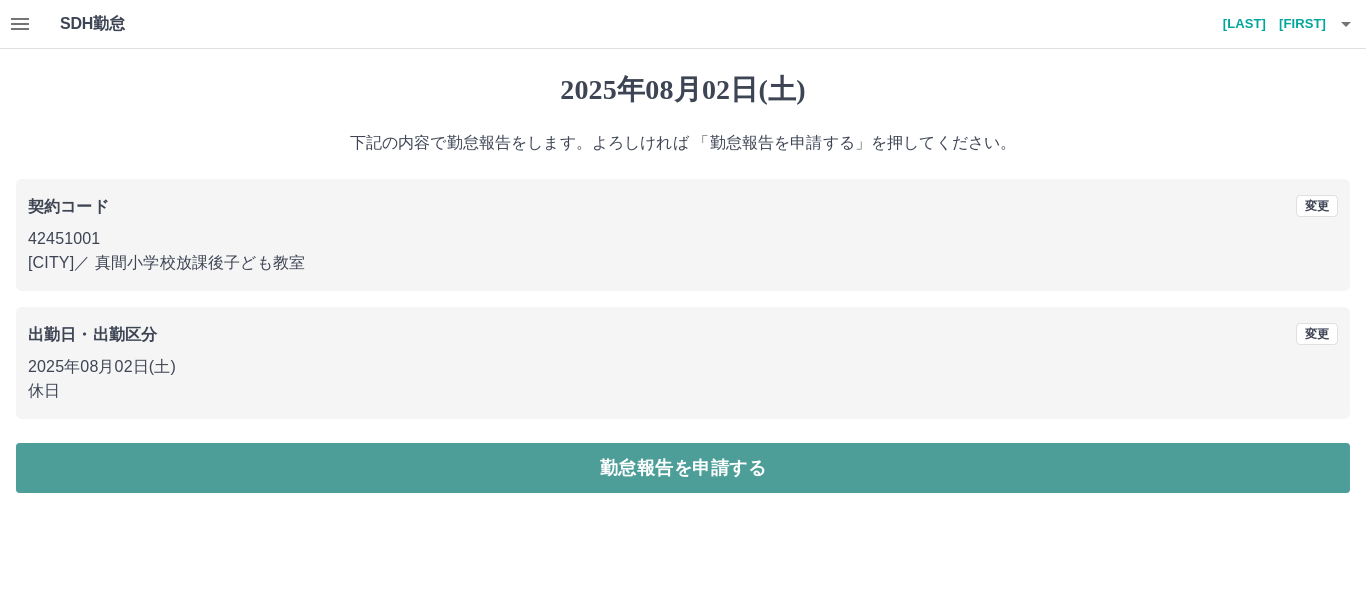 click on "勤怠報告を申請する" at bounding box center (683, 468) 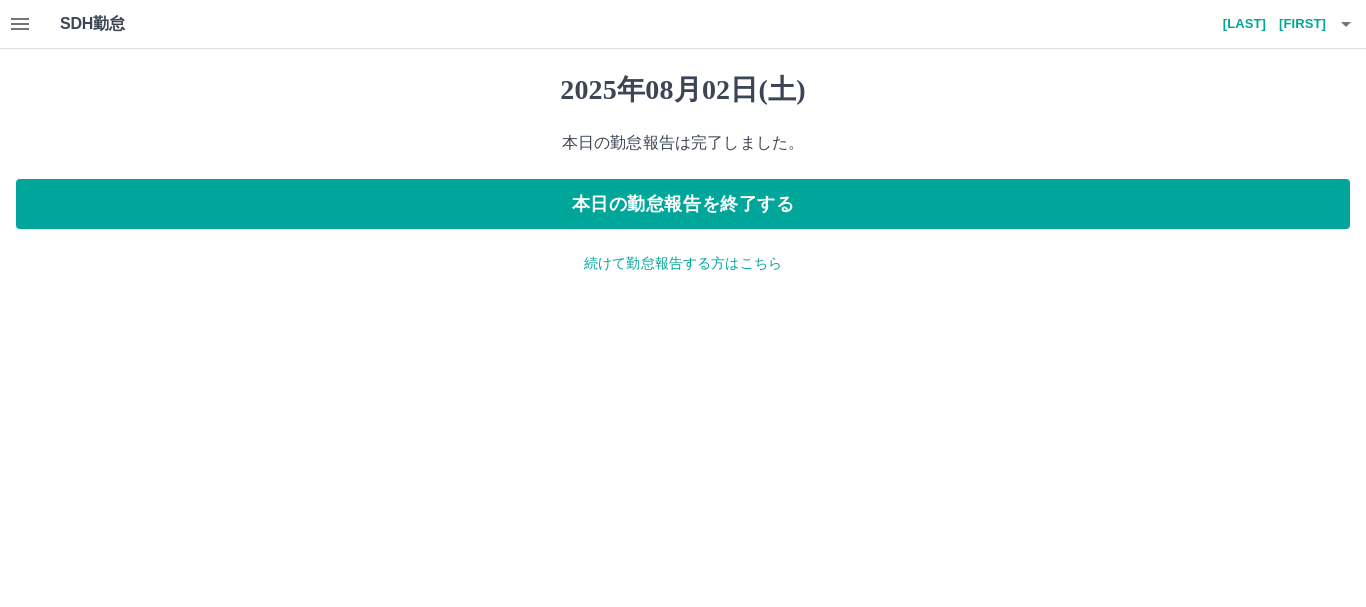 click on "続けて勤怠報告する方はこちら" at bounding box center (683, 263) 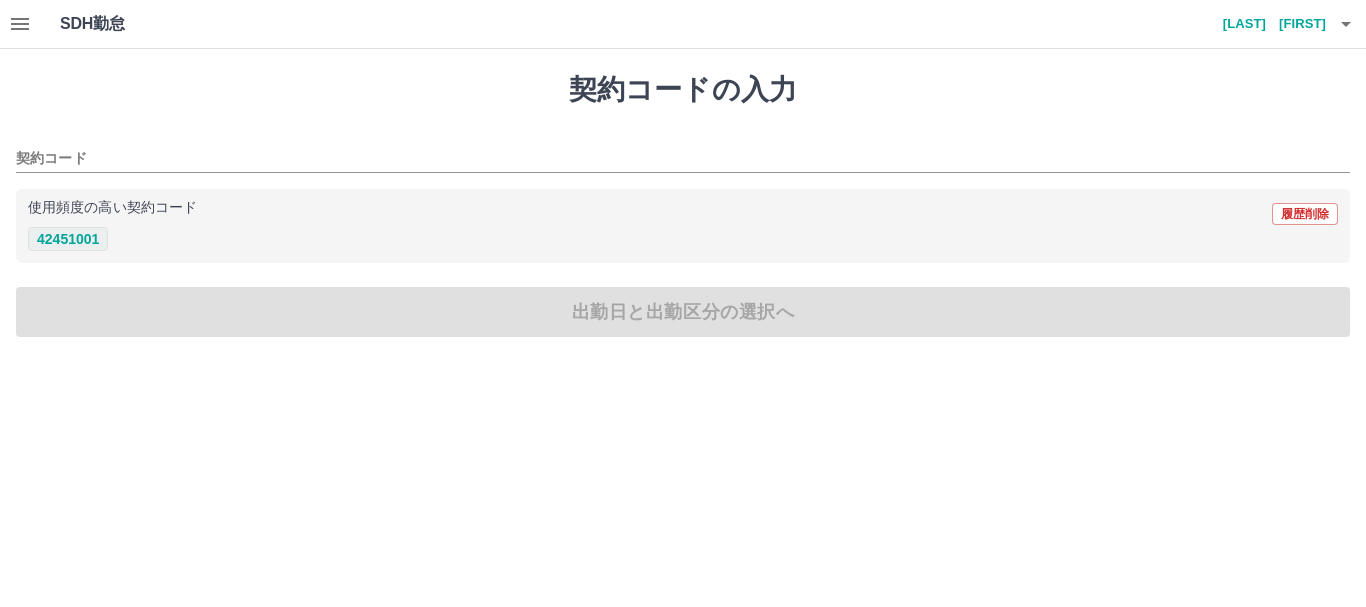 click on "42451001" at bounding box center (68, 239) 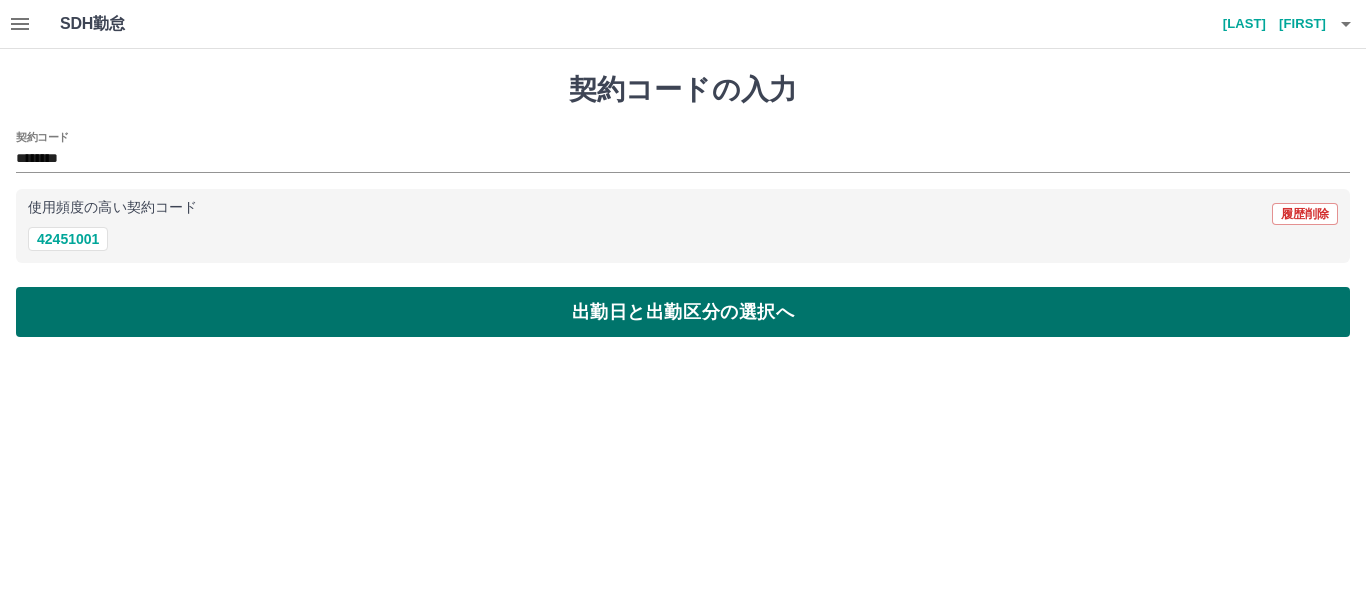click on "出勤日と出勤区分の選択へ" at bounding box center [683, 312] 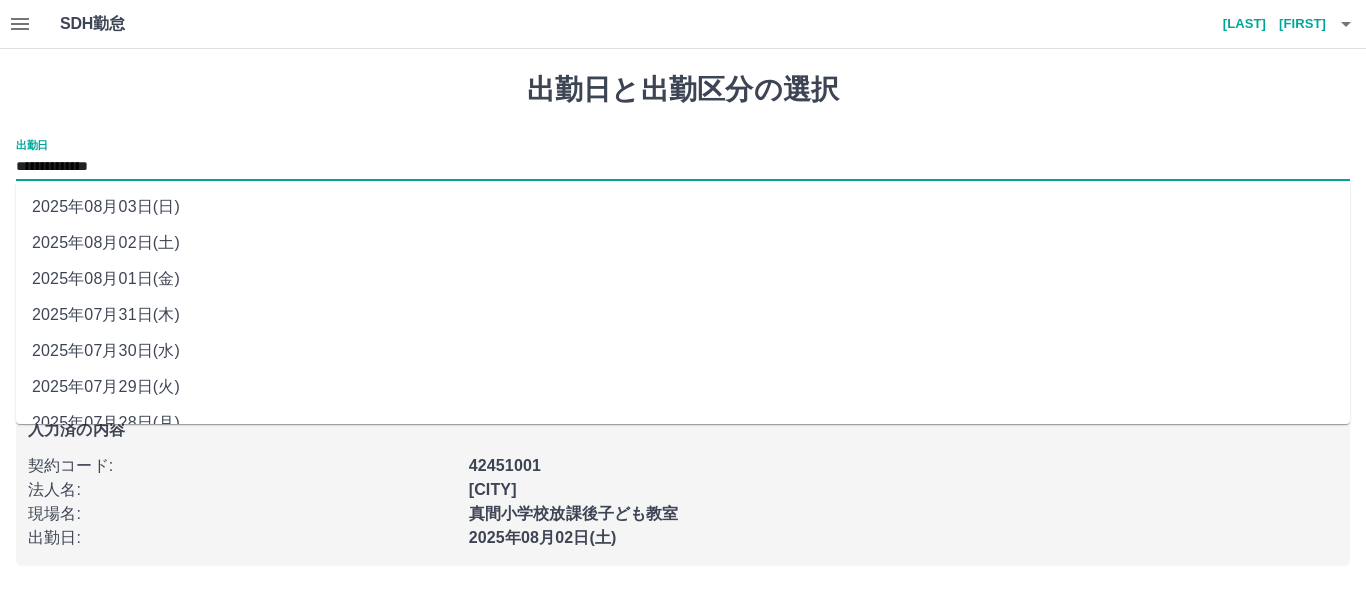 click on "**********" at bounding box center (683, 167) 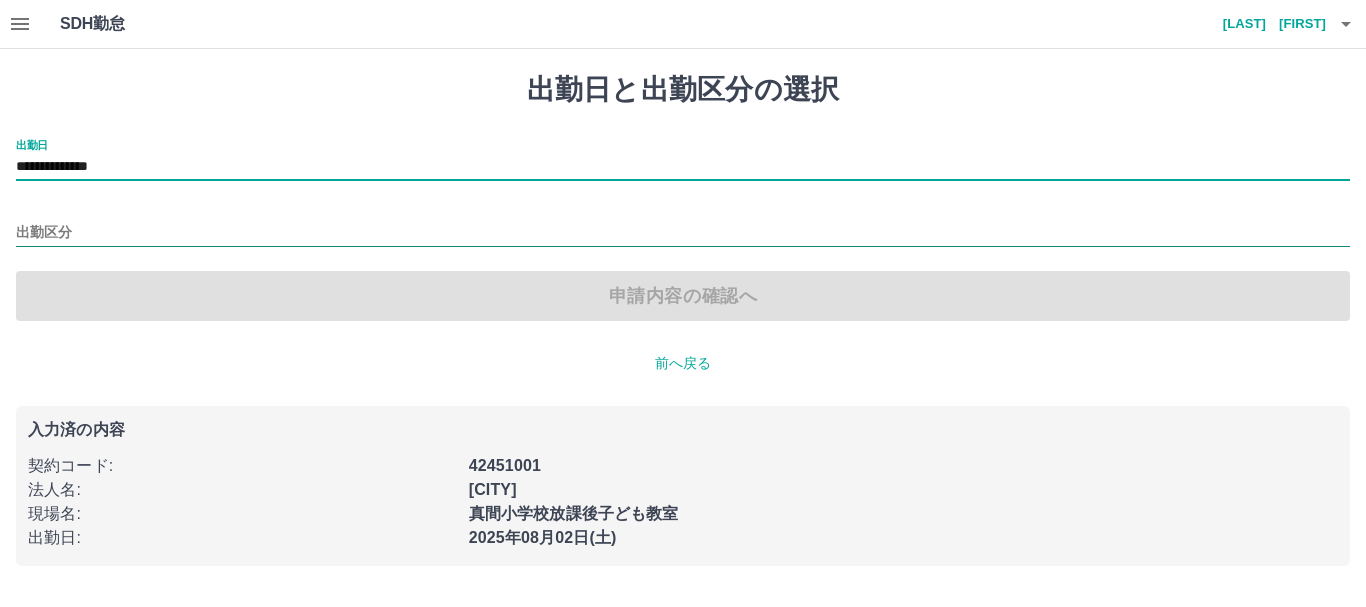click on "出勤区分" at bounding box center (683, 233) 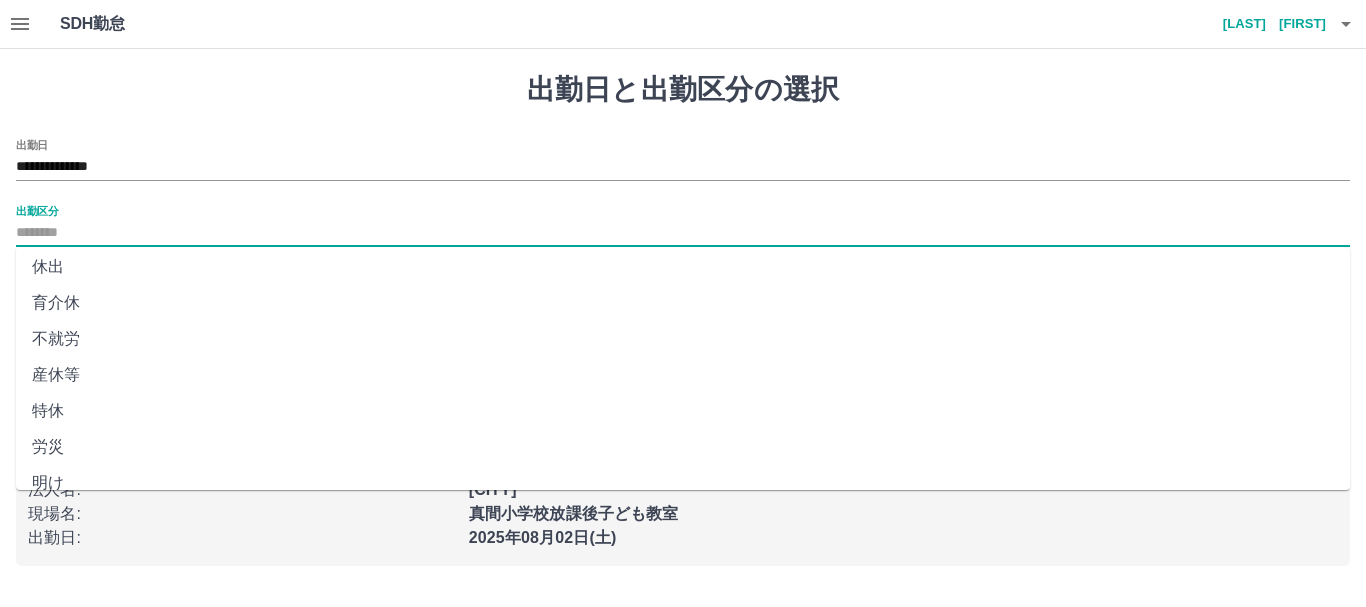 scroll, scrollTop: 421, scrollLeft: 0, axis: vertical 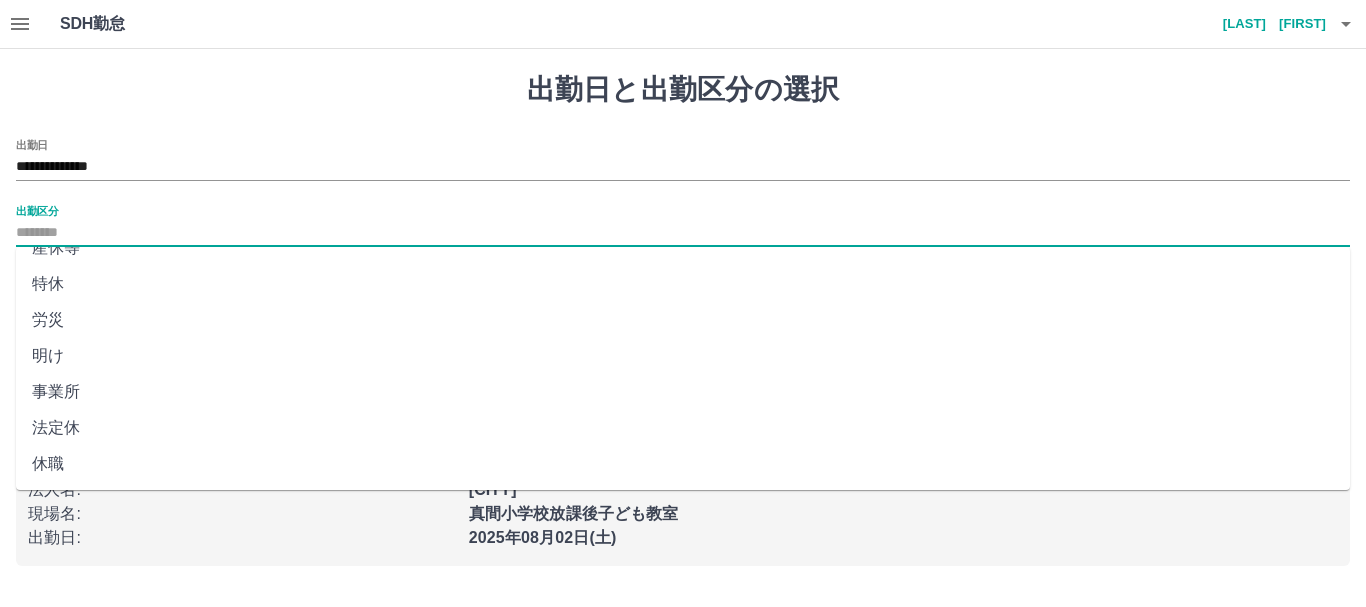 click on "法定休" at bounding box center [683, 428] 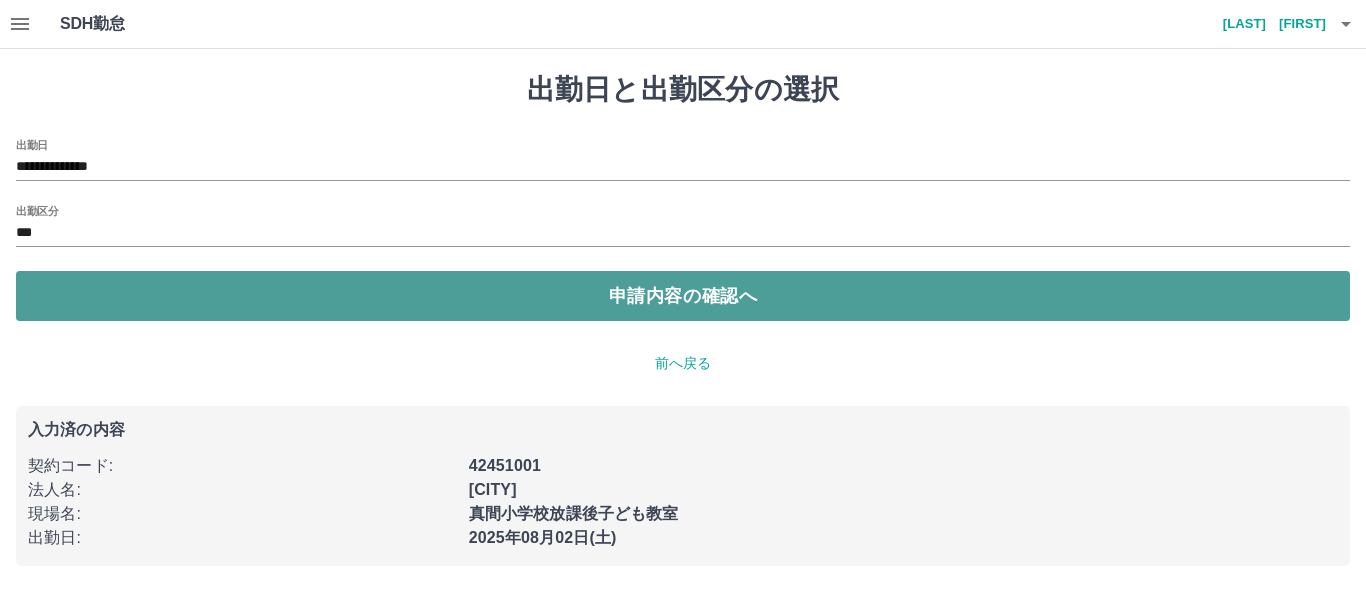 click on "申請内容の確認へ" at bounding box center [683, 296] 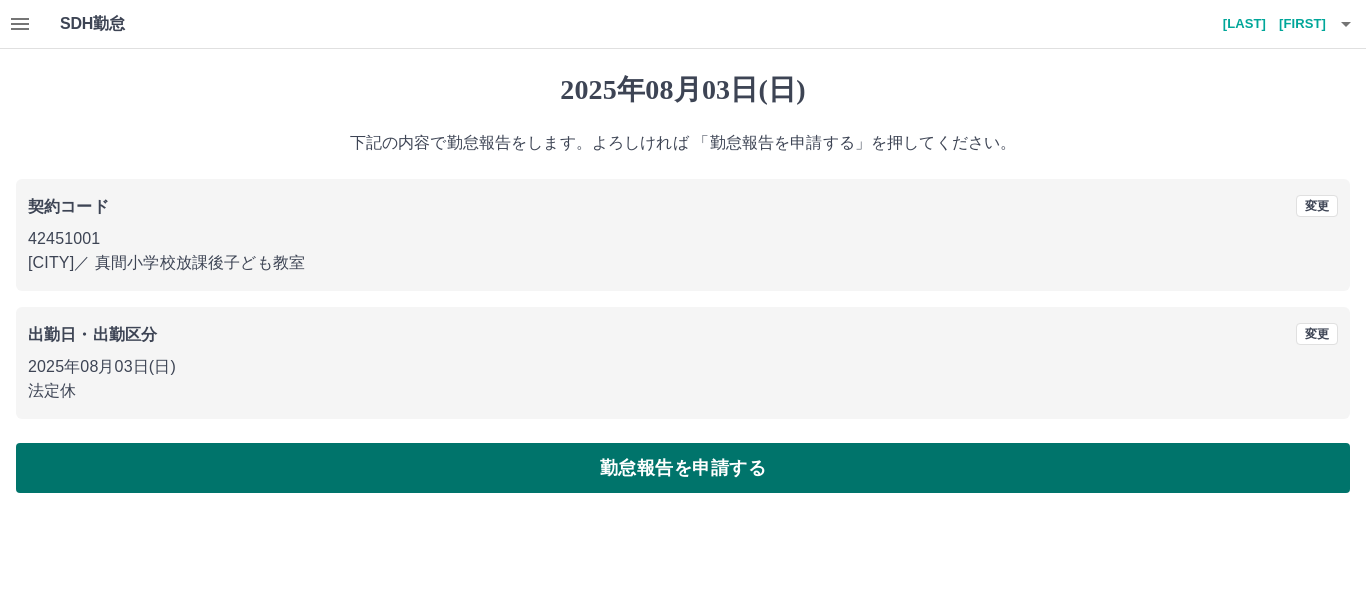 click on "勤怠報告を申請する" at bounding box center [683, 468] 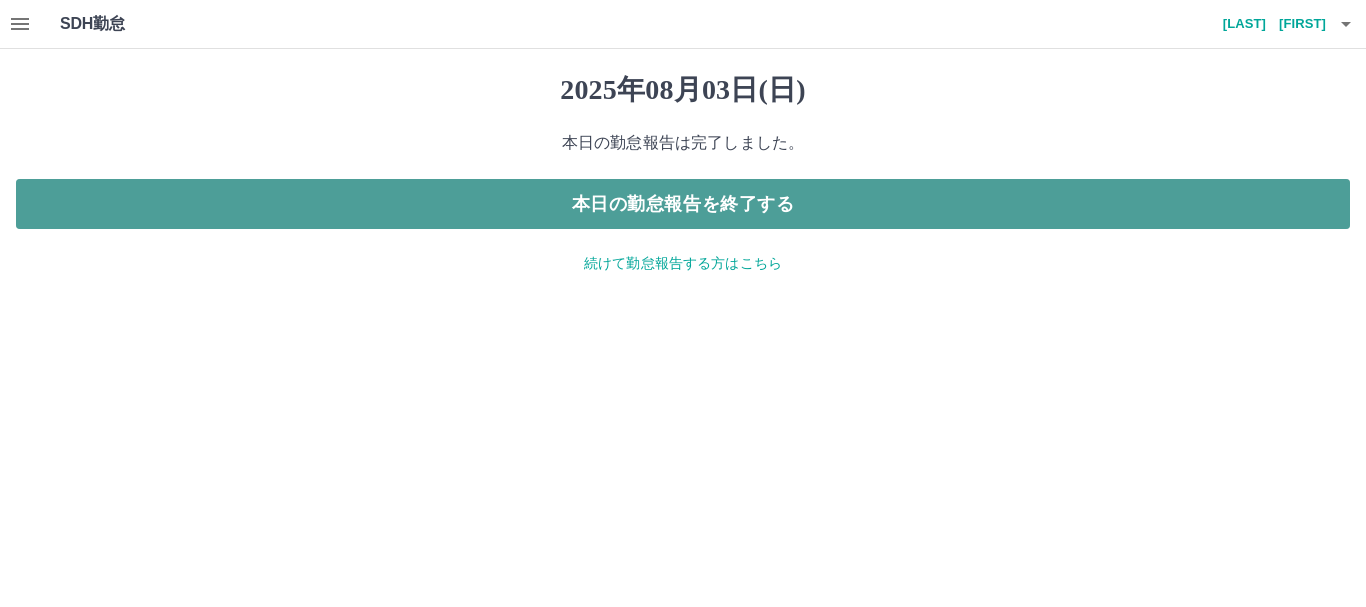 click on "本日の勤怠報告を終了する" at bounding box center [683, 204] 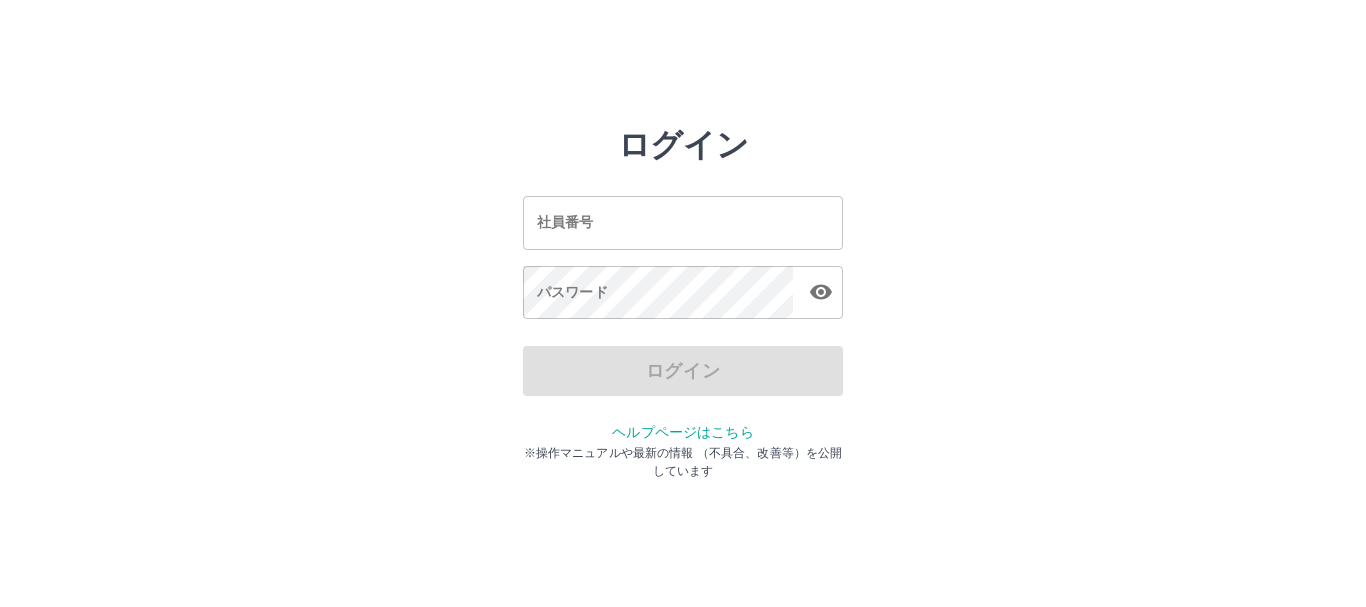 scroll, scrollTop: 0, scrollLeft: 0, axis: both 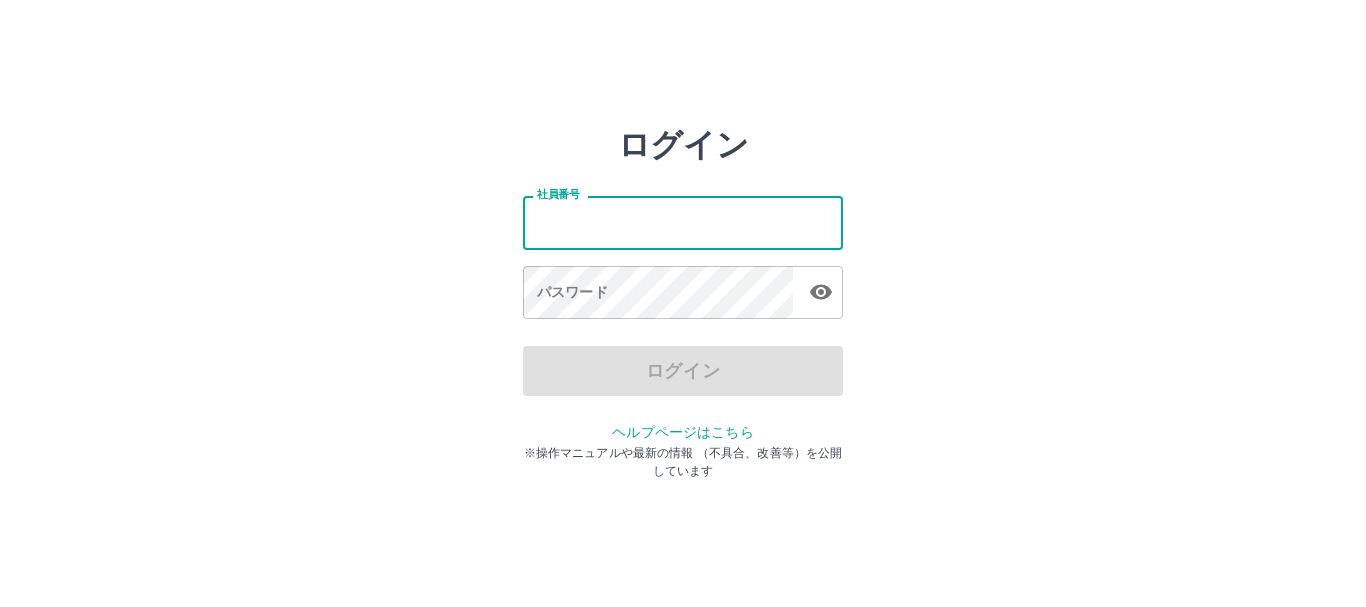 type on "*******" 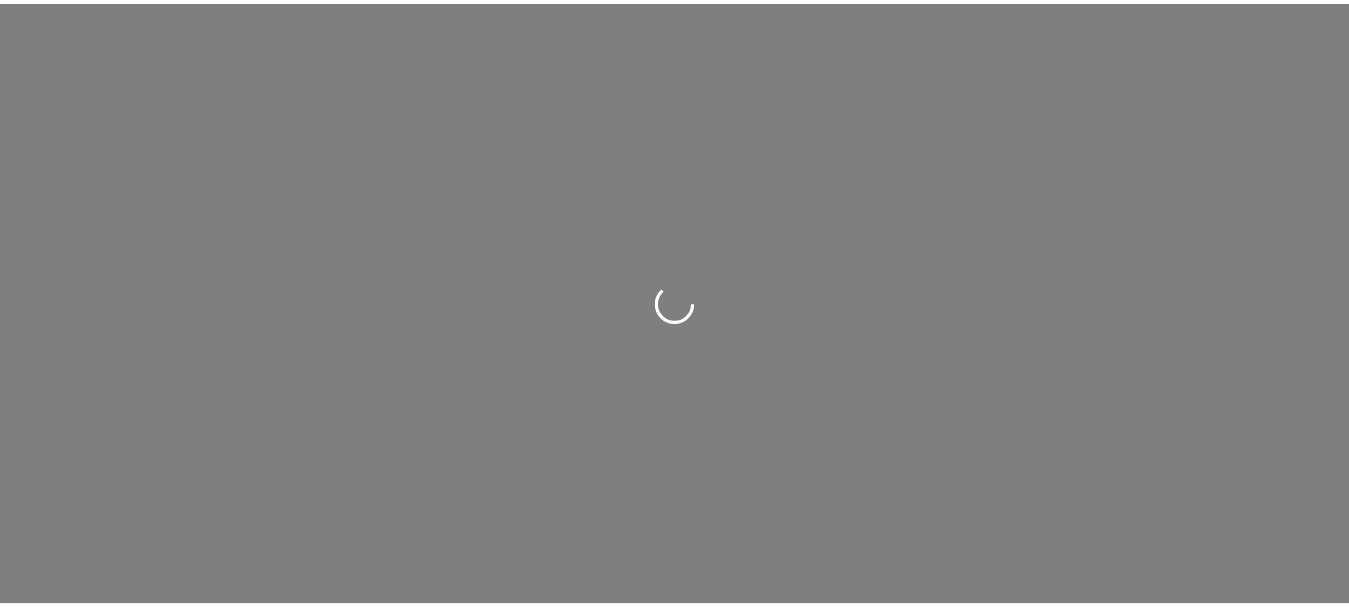 scroll, scrollTop: 0, scrollLeft: 0, axis: both 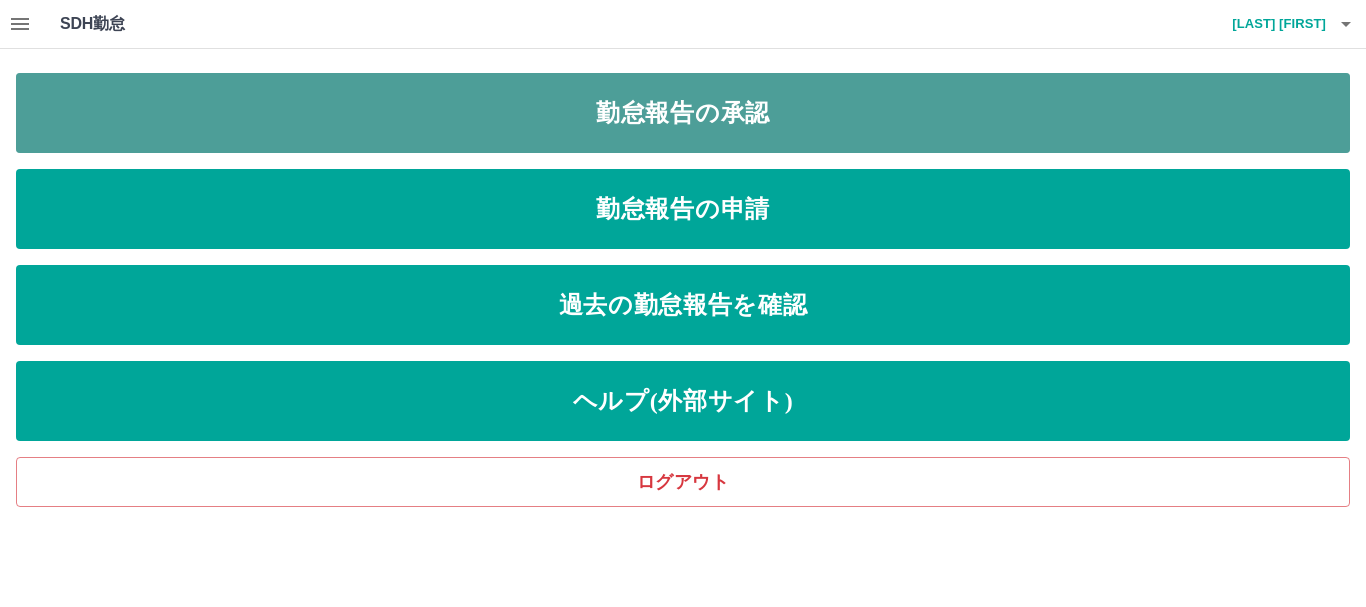 click on "勤怠報告の承認" at bounding box center [683, 113] 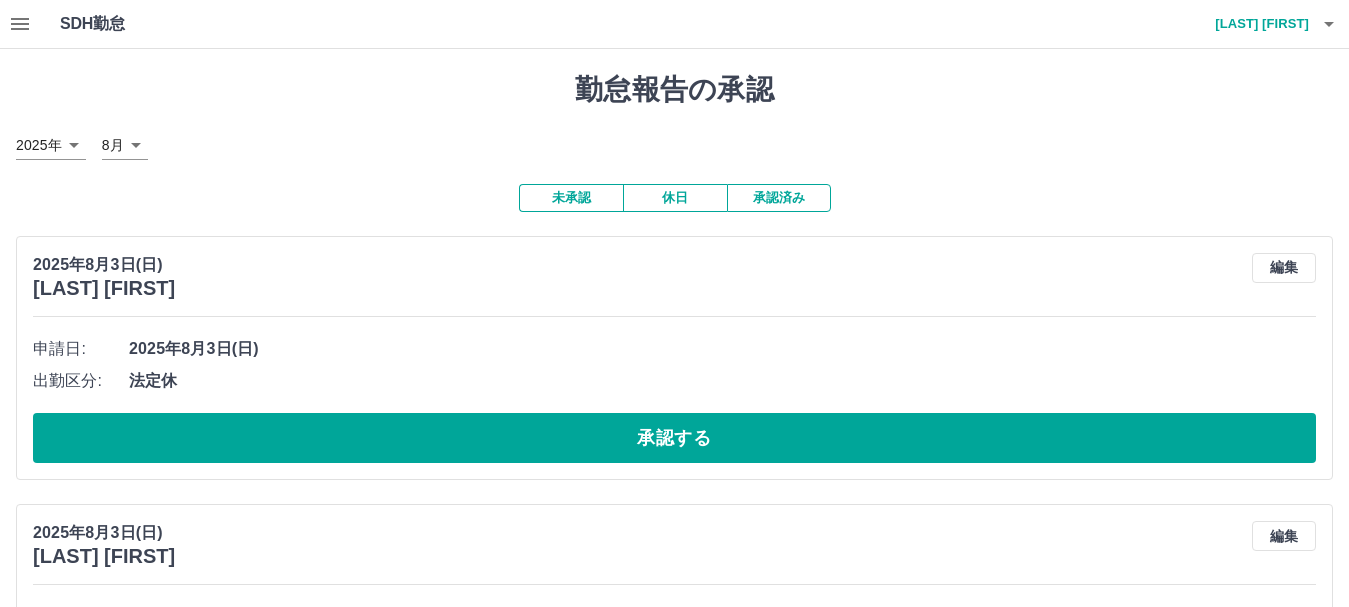 click 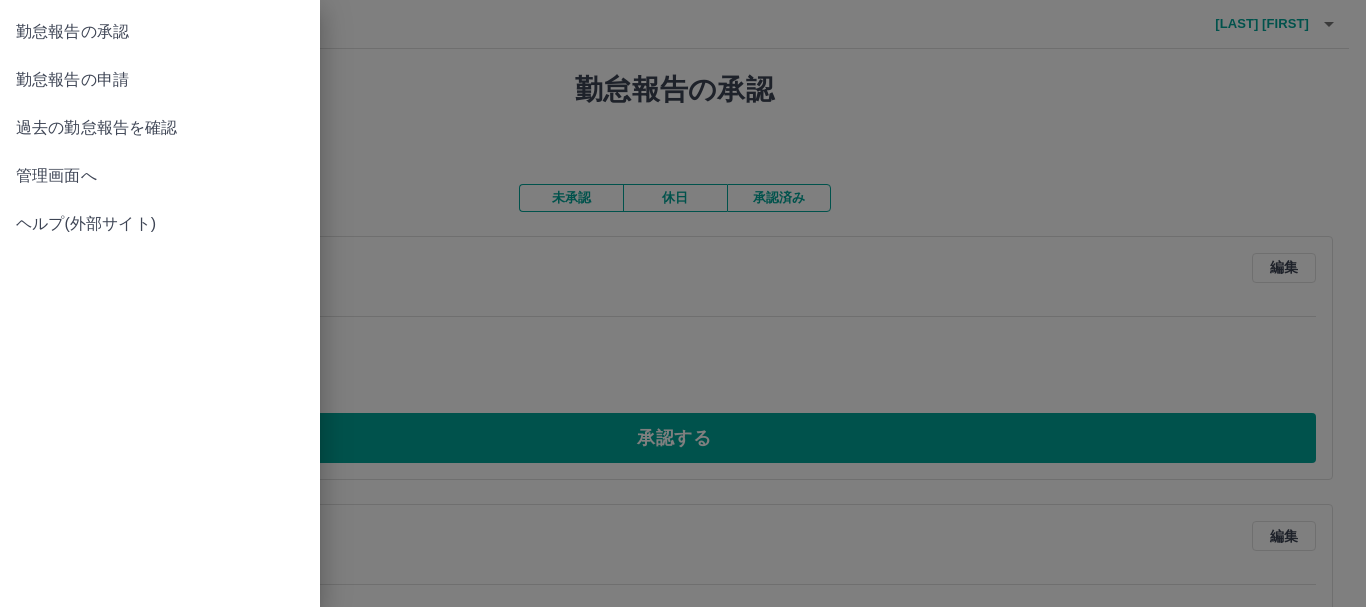 click on "管理画面へ" at bounding box center [160, 176] 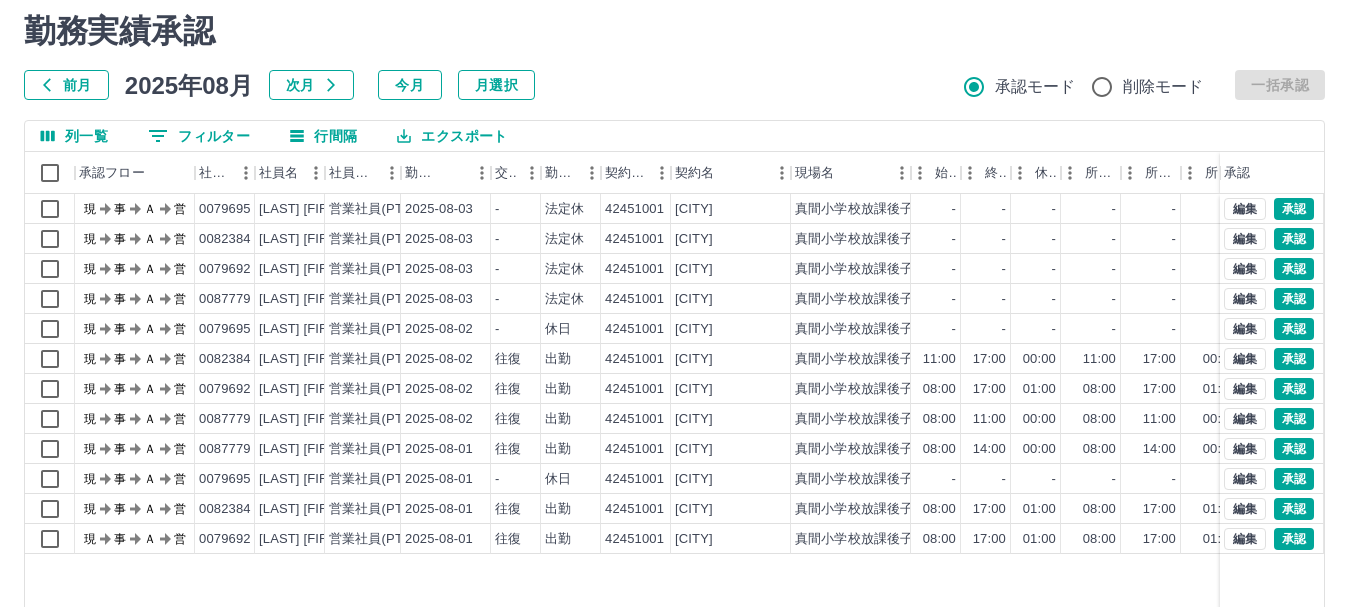 scroll, scrollTop: 238, scrollLeft: 0, axis: vertical 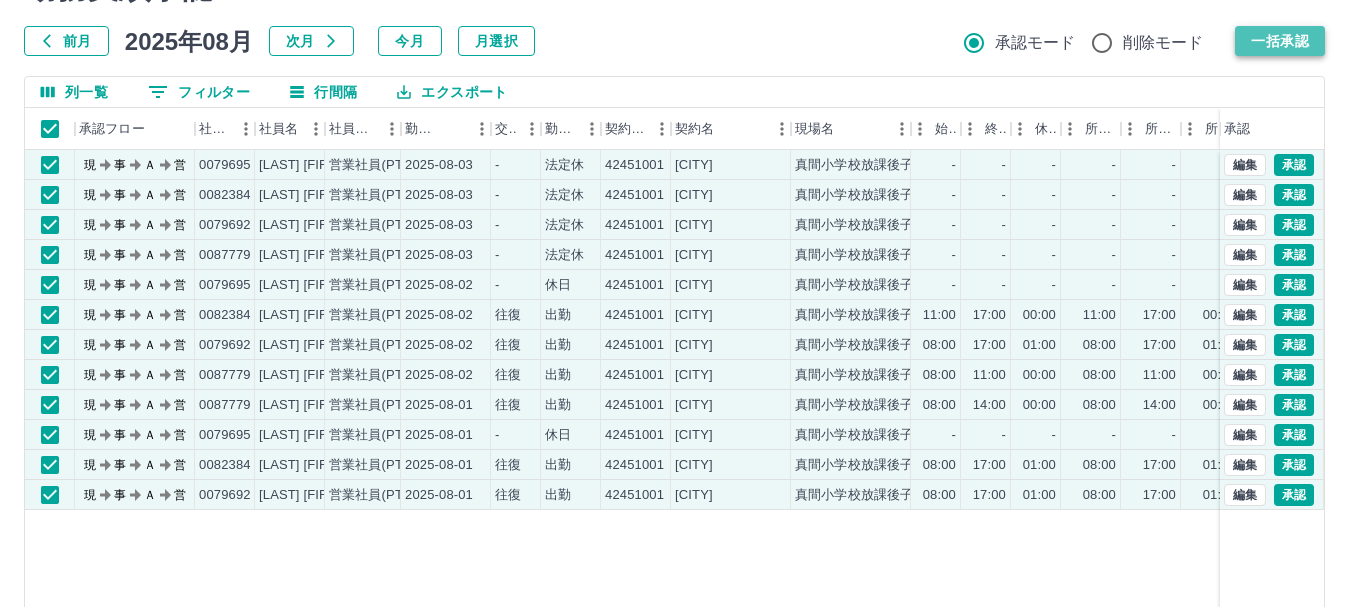 click on "一括承認" at bounding box center (1280, 41) 